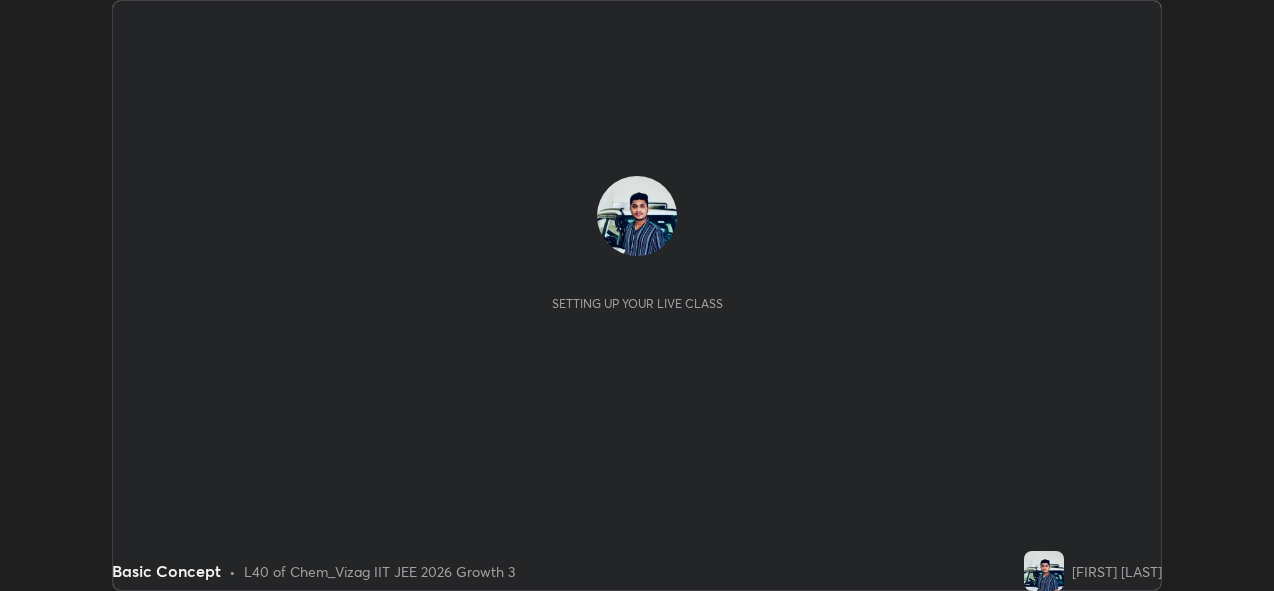 scroll, scrollTop: 0, scrollLeft: 0, axis: both 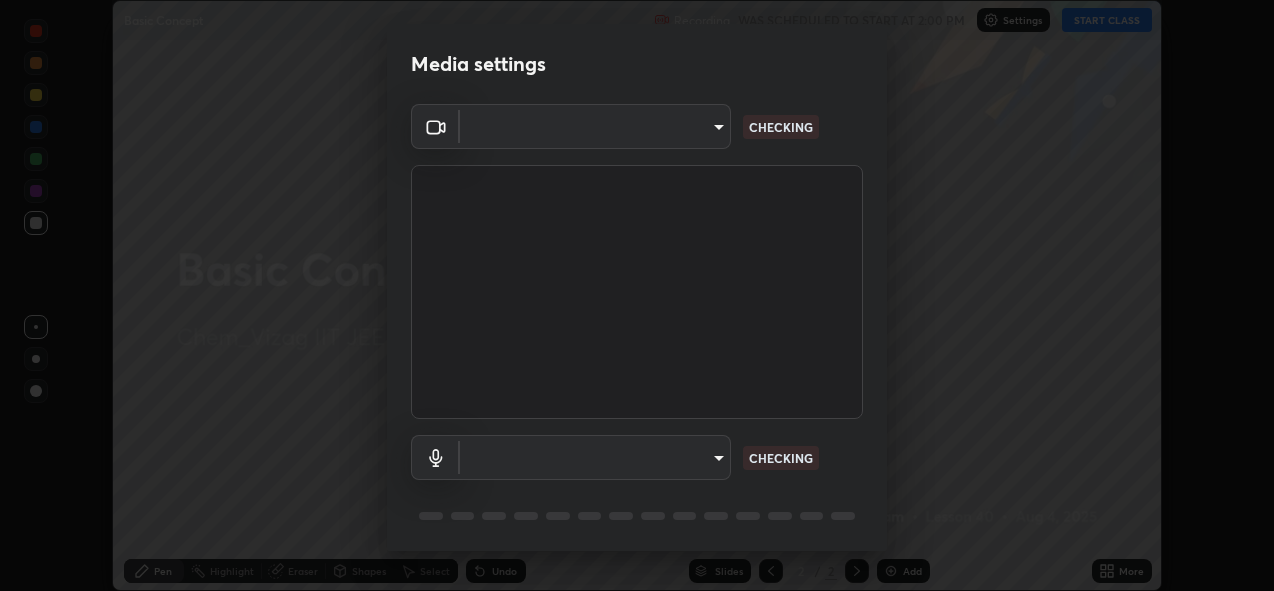 type on "a160d1f8b9ea6b96284e5021699d908bde422b674241d301862b99b2bba0666c" 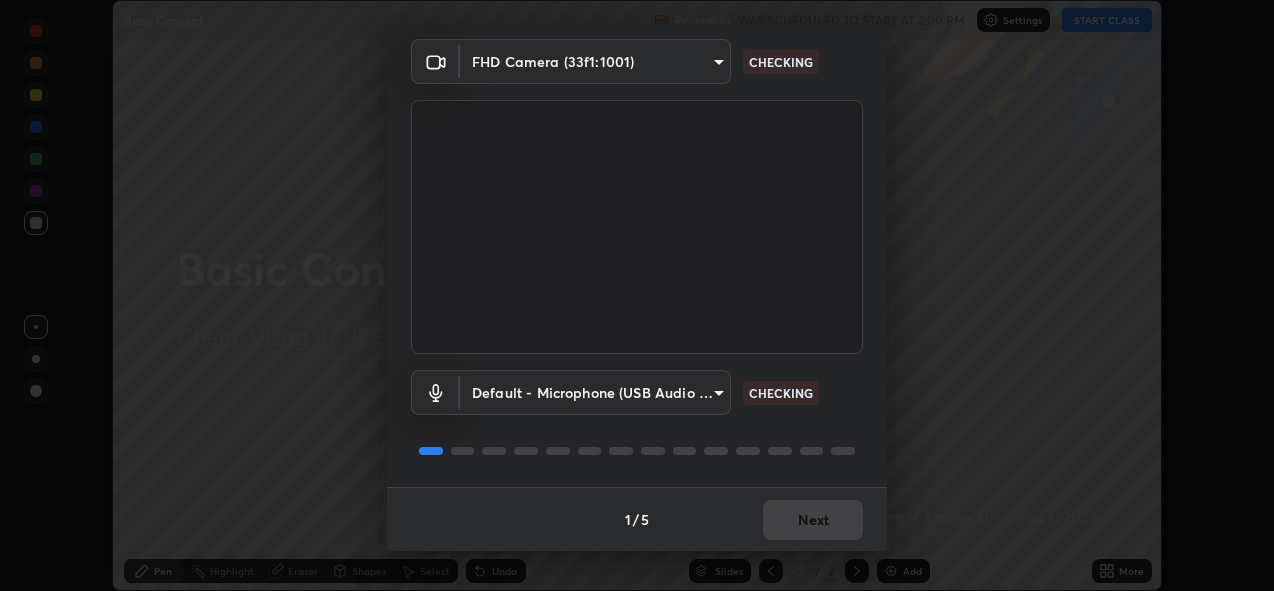 click on "1 / 5 Next" at bounding box center [637, 519] 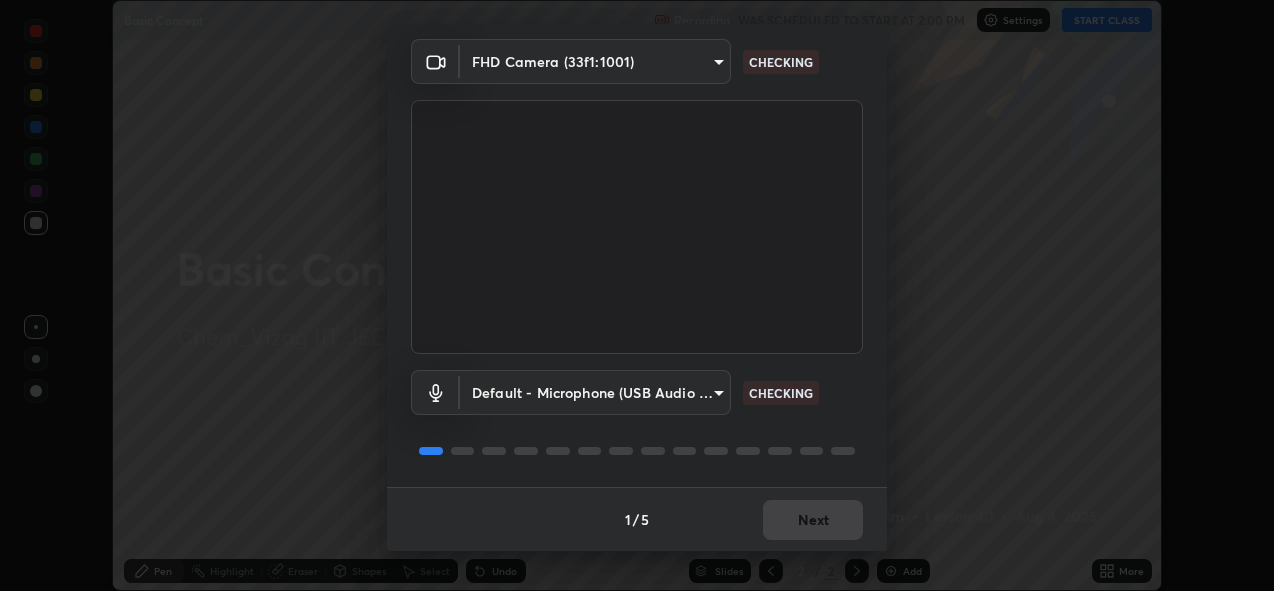click on "1 / 5 Next" at bounding box center [637, 519] 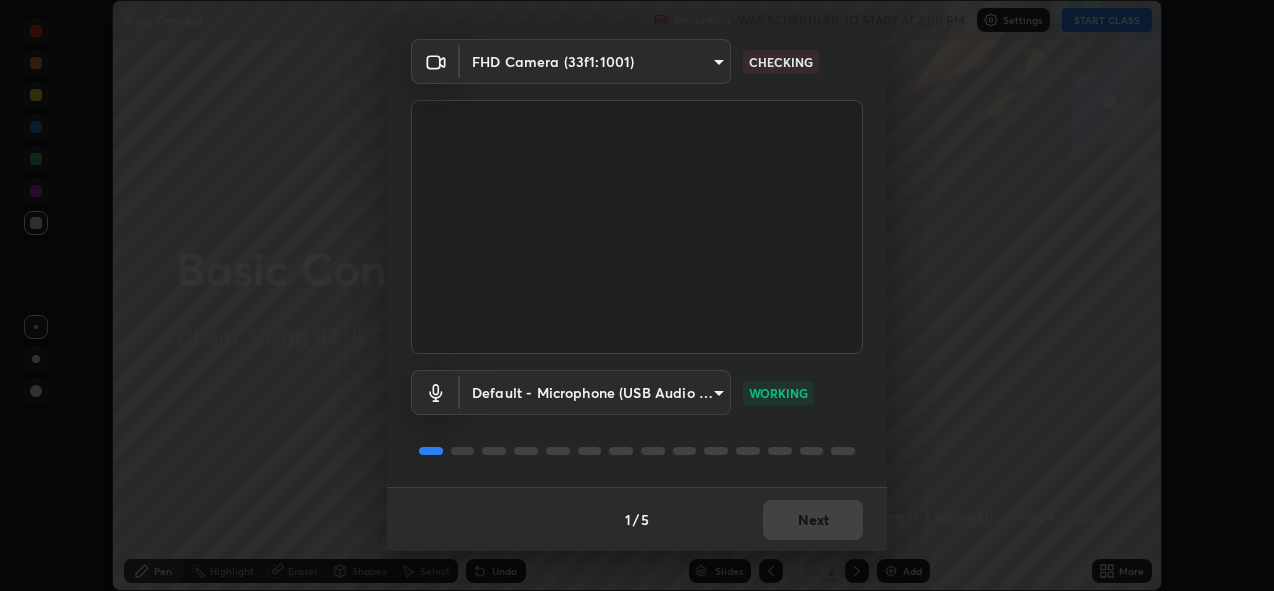 click on "1 / 5 Next" at bounding box center (637, 519) 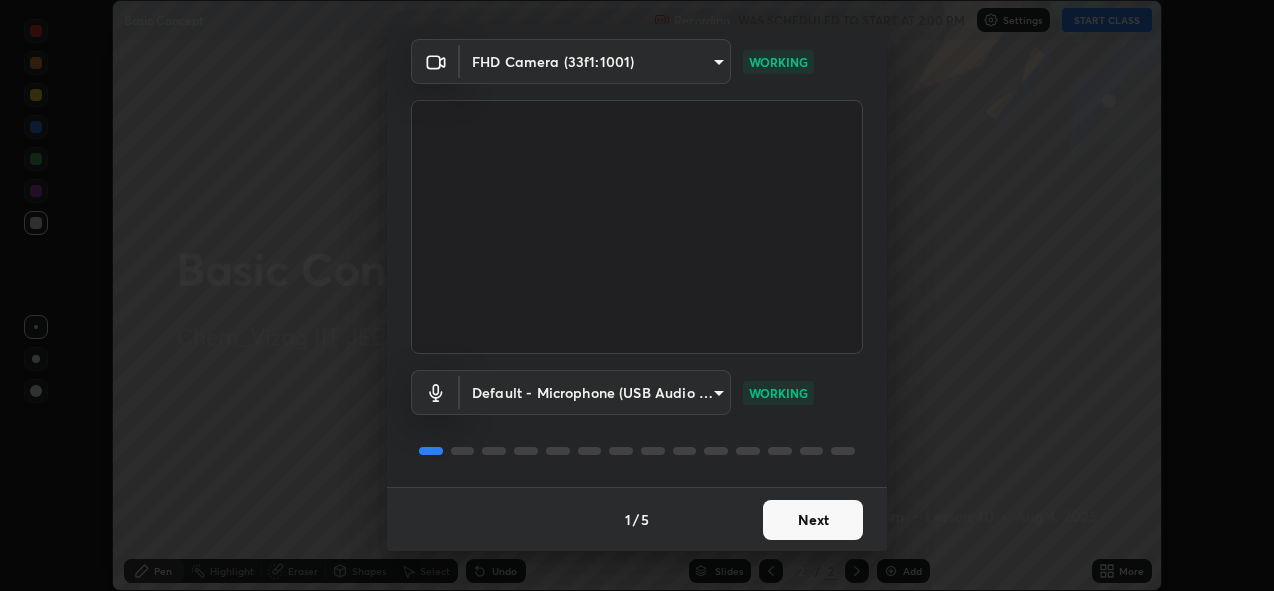 click on "Next" at bounding box center [813, 520] 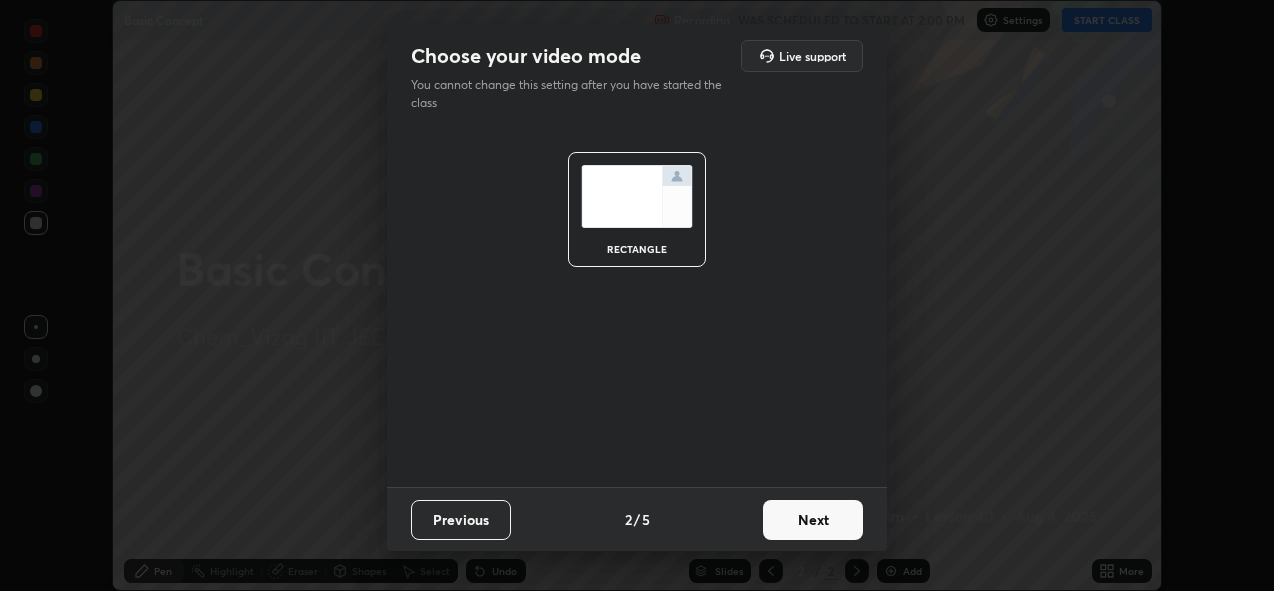 click on "Next" at bounding box center (813, 520) 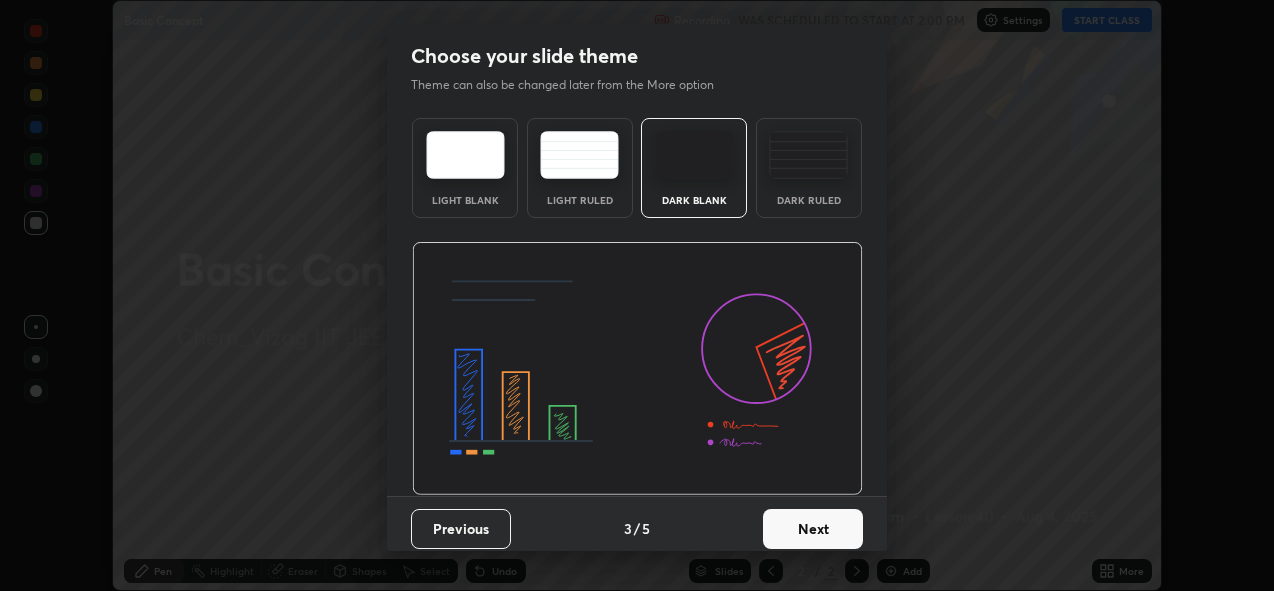 click on "Next" at bounding box center [813, 529] 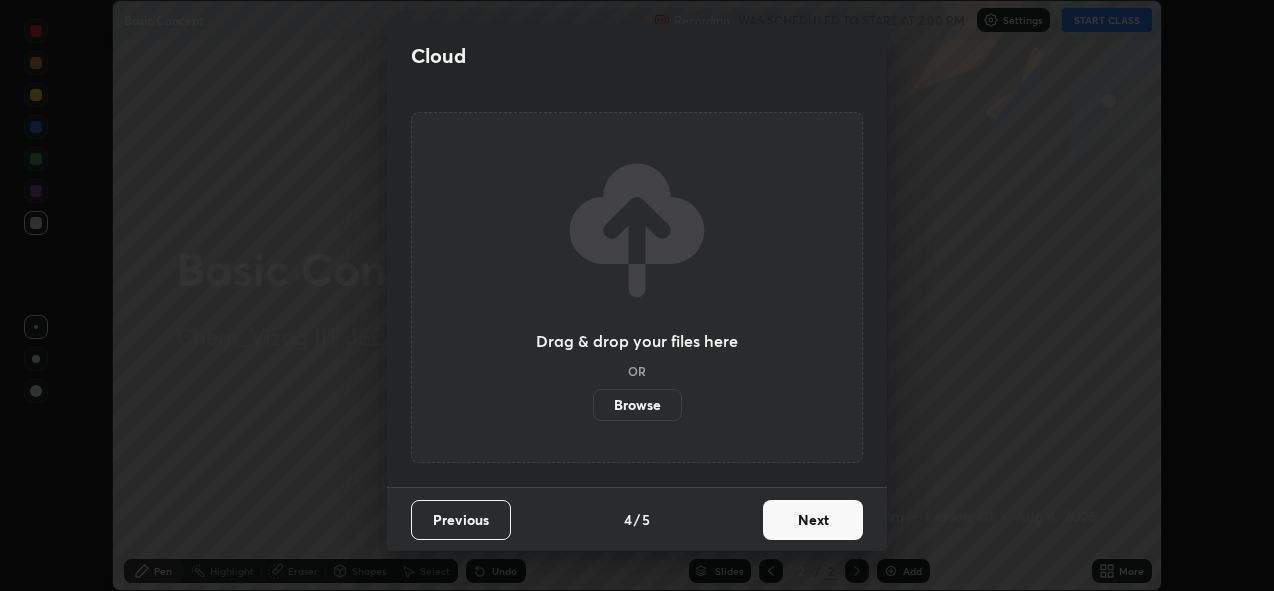 click on "Next" at bounding box center (813, 520) 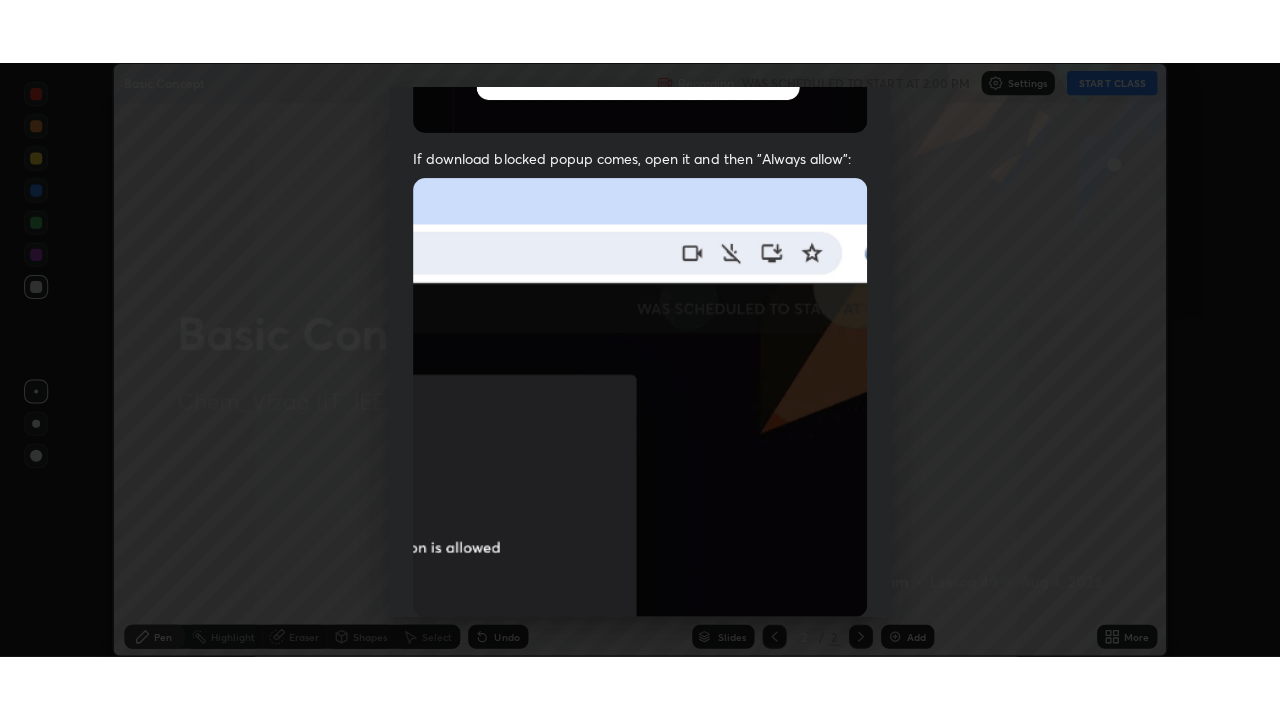 scroll, scrollTop: 473, scrollLeft: 0, axis: vertical 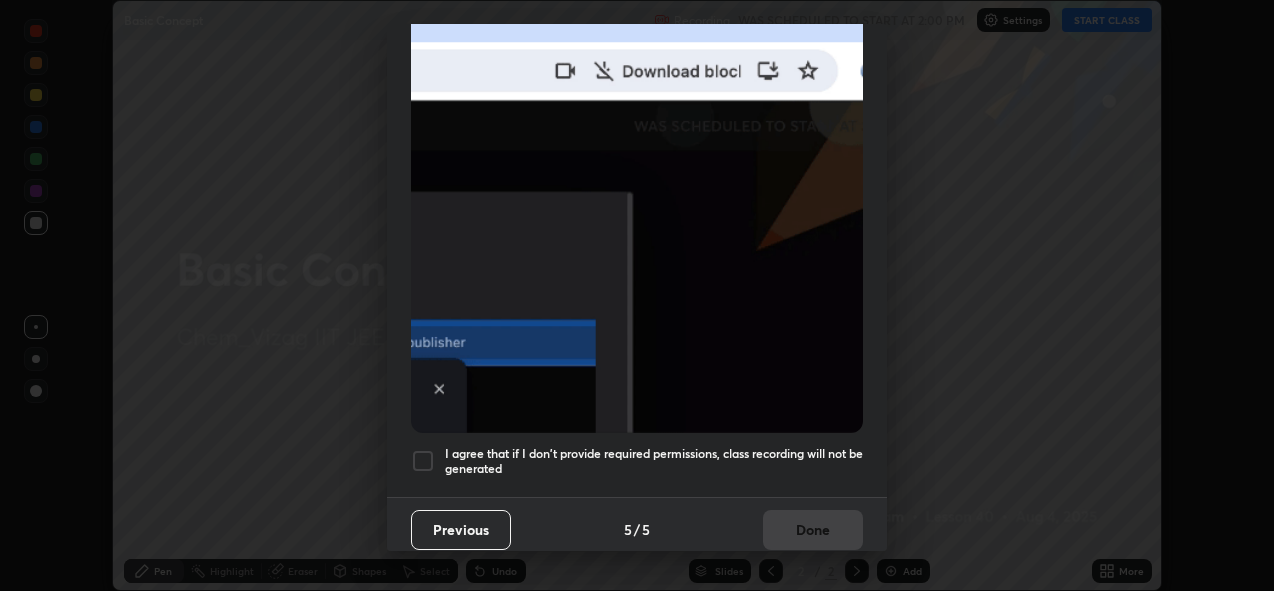 click at bounding box center [423, 461] 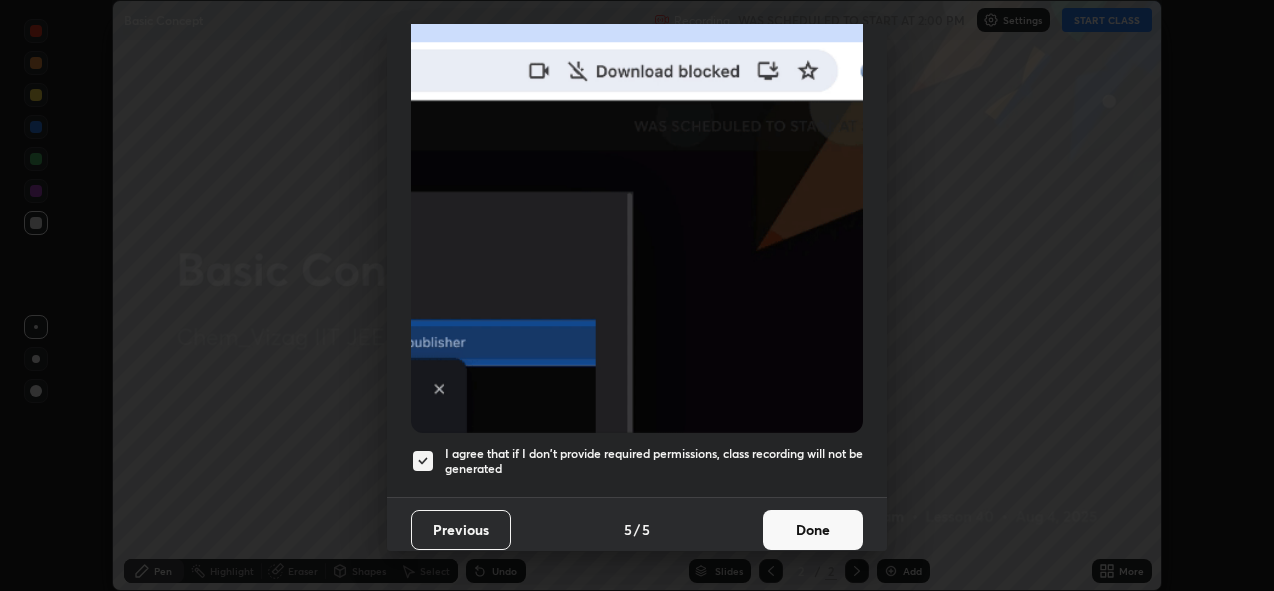 click on "Done" at bounding box center [813, 530] 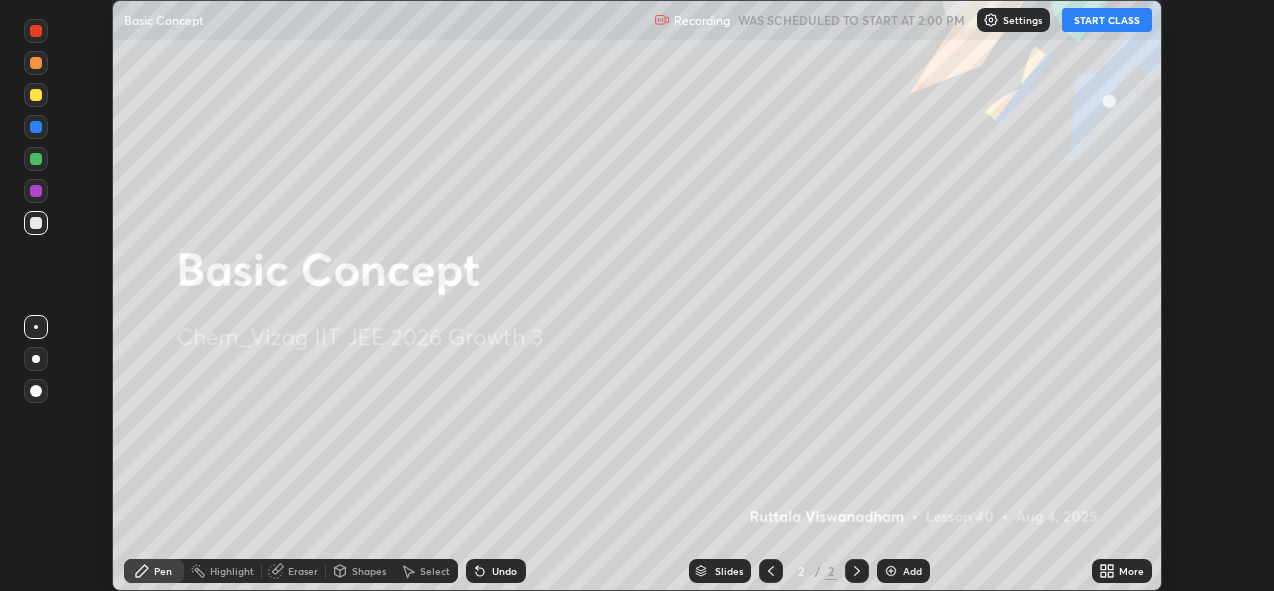 click on "START CLASS" at bounding box center (1107, 20) 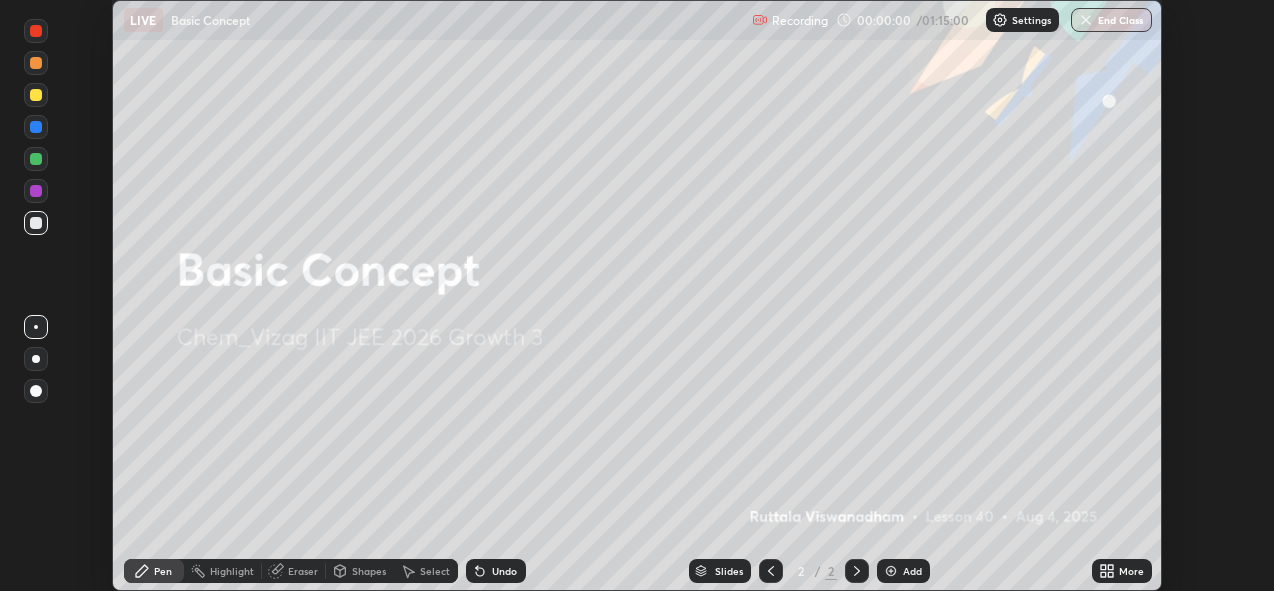 click 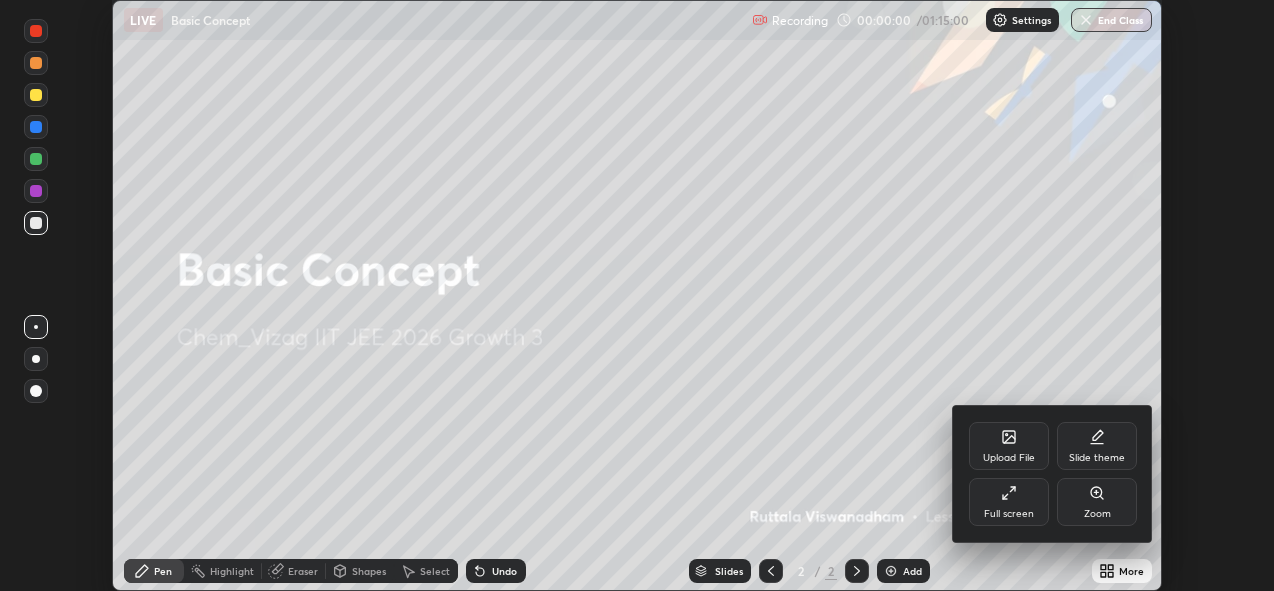 click 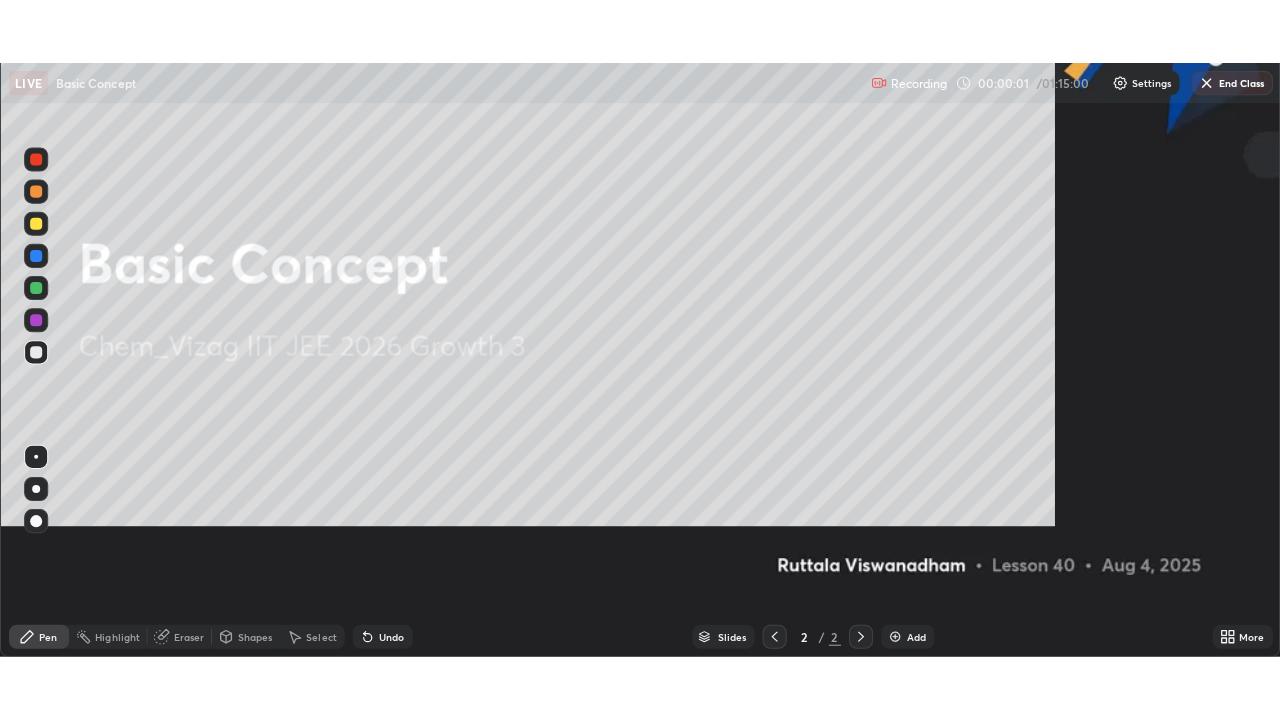 scroll, scrollTop: 99280, scrollLeft: 98720, axis: both 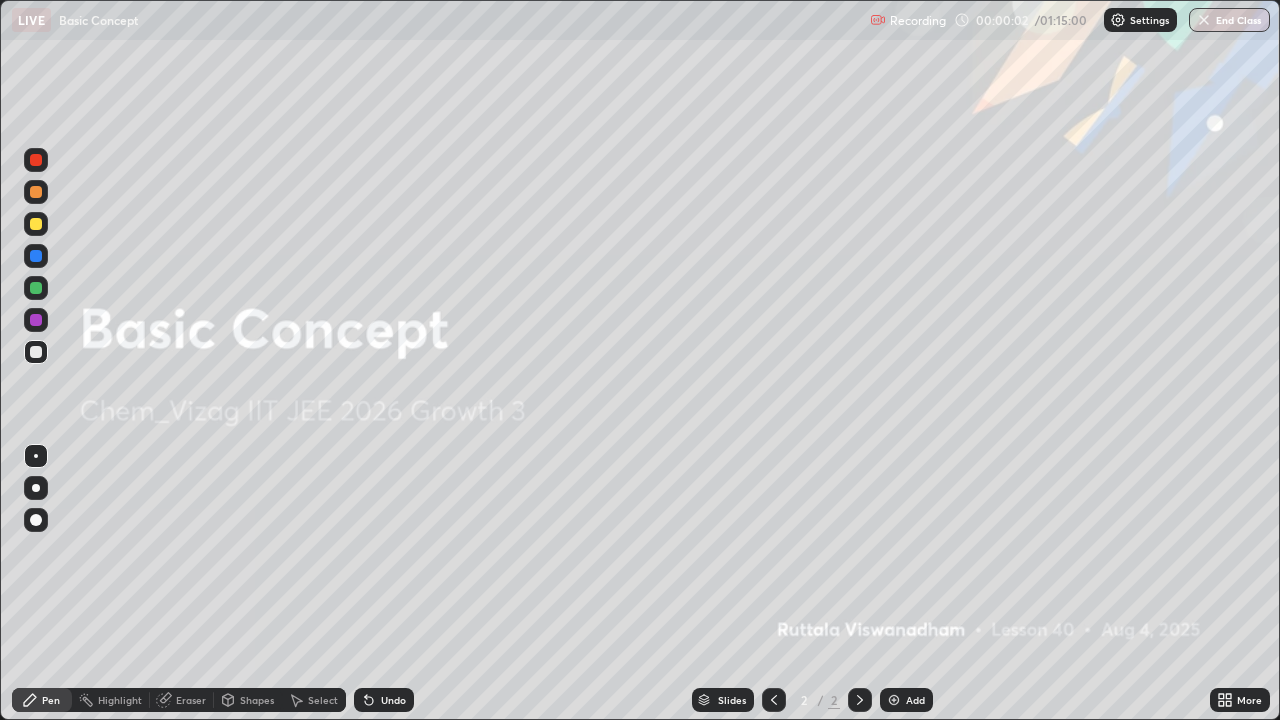 click at bounding box center [894, 700] 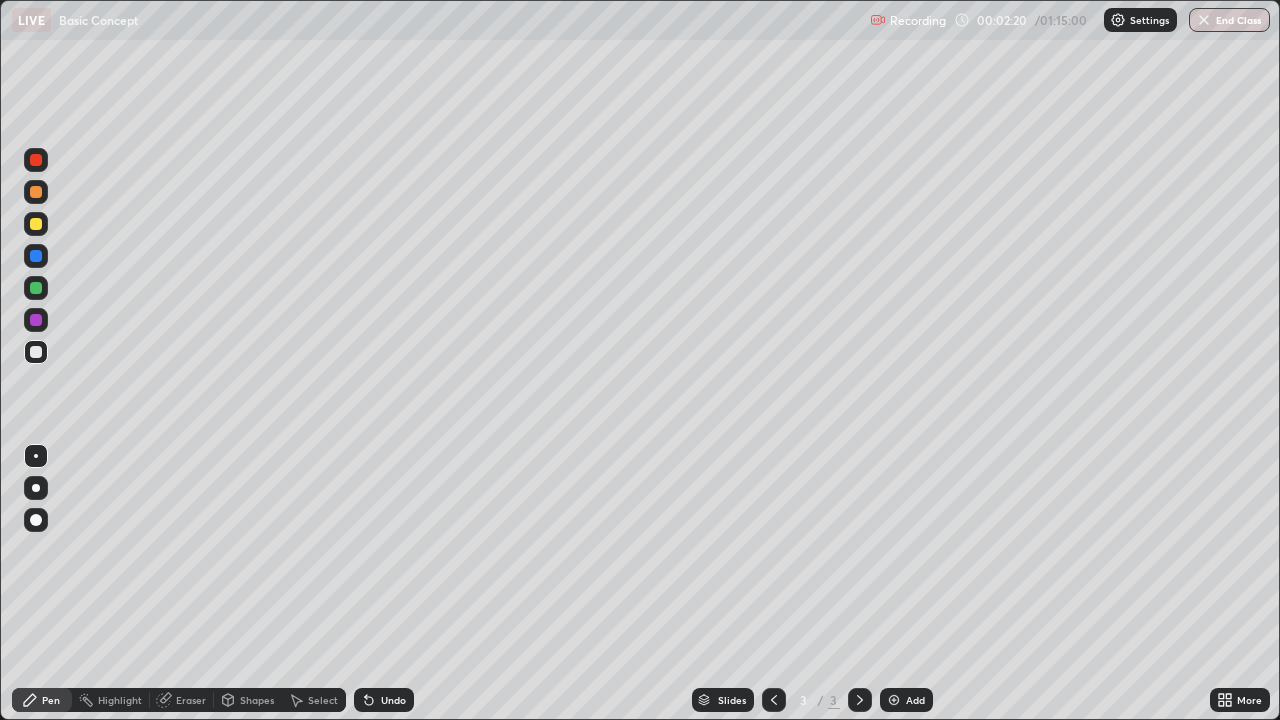 click at bounding box center (36, 352) 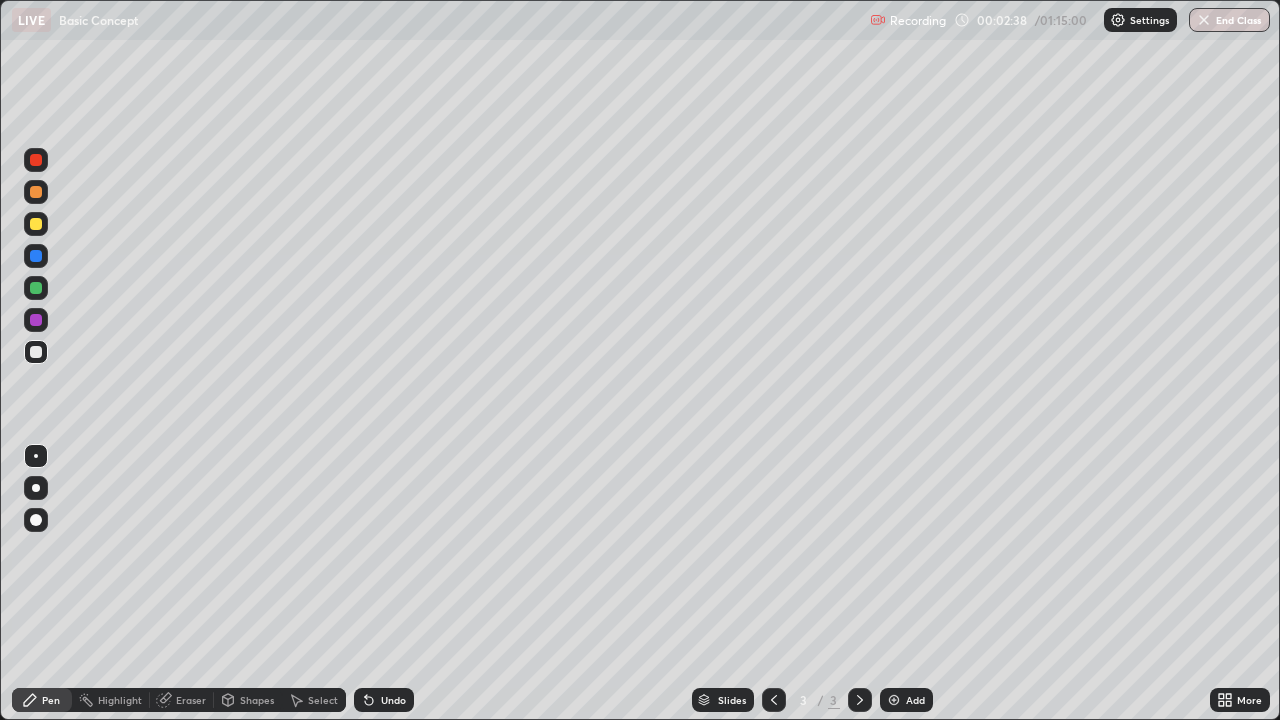 click on "Undo" at bounding box center (384, 700) 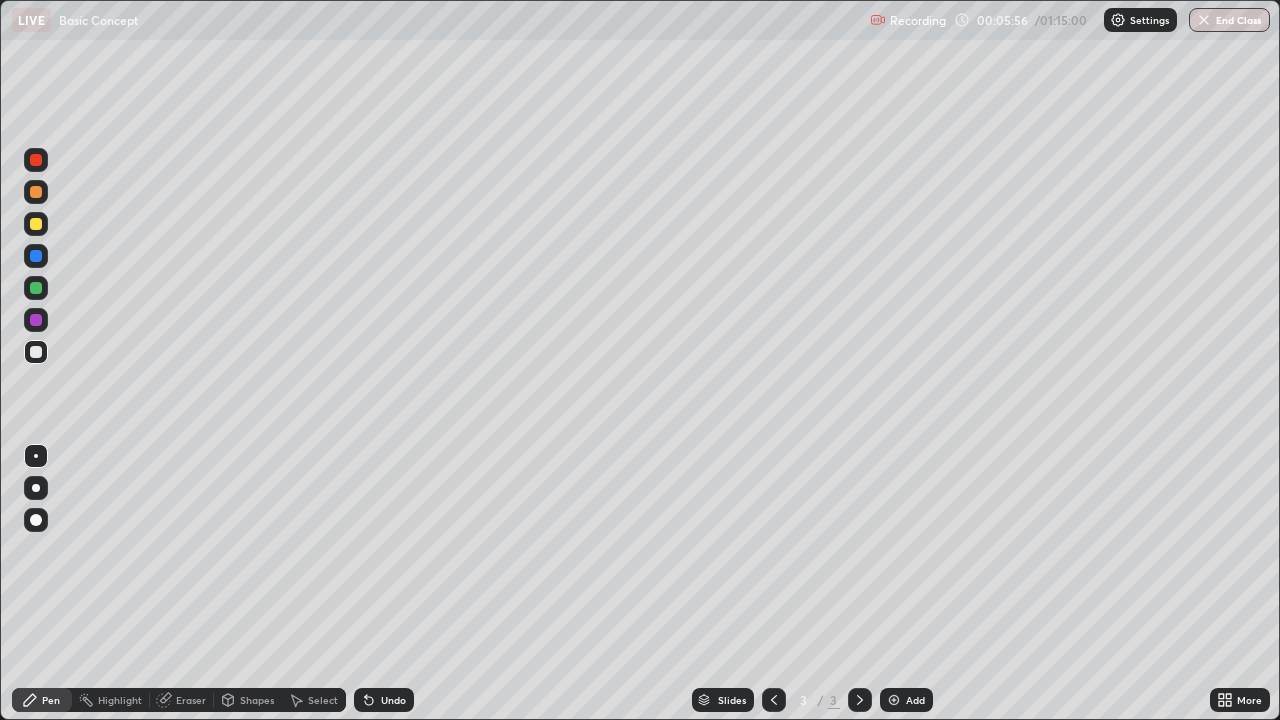 click on "Highlight" at bounding box center (120, 700) 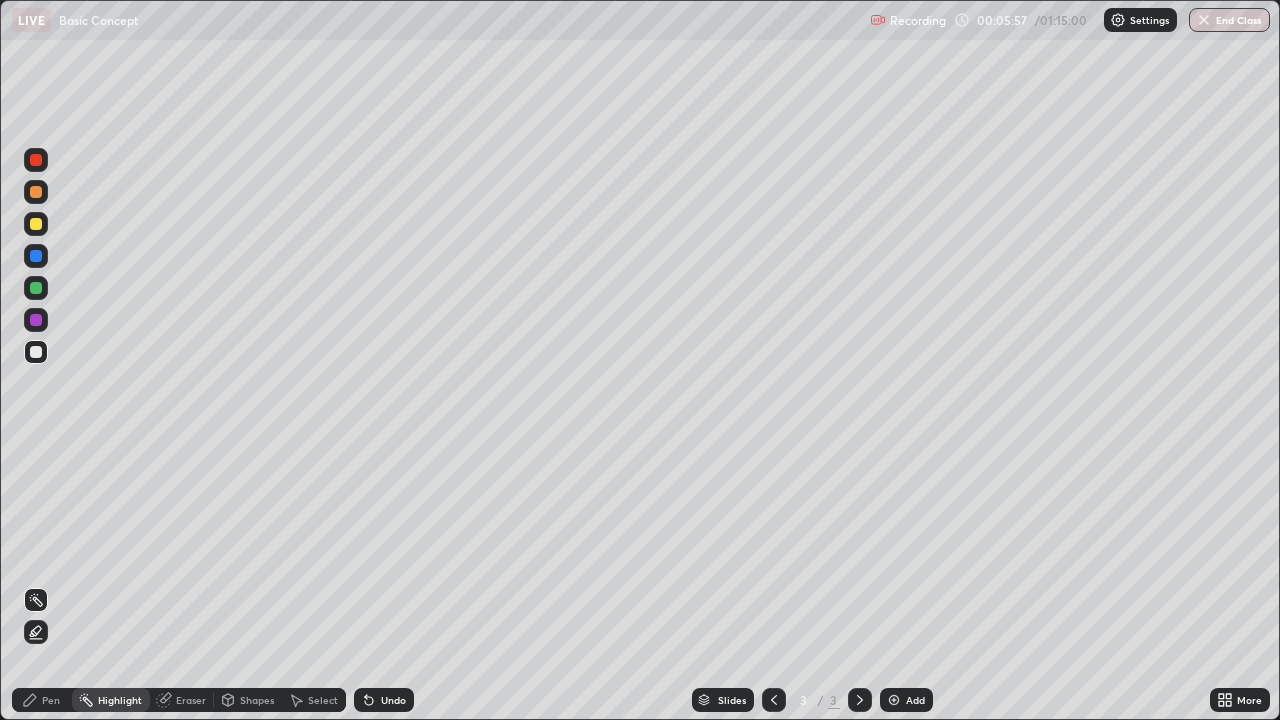 click on "Eraser" at bounding box center [191, 700] 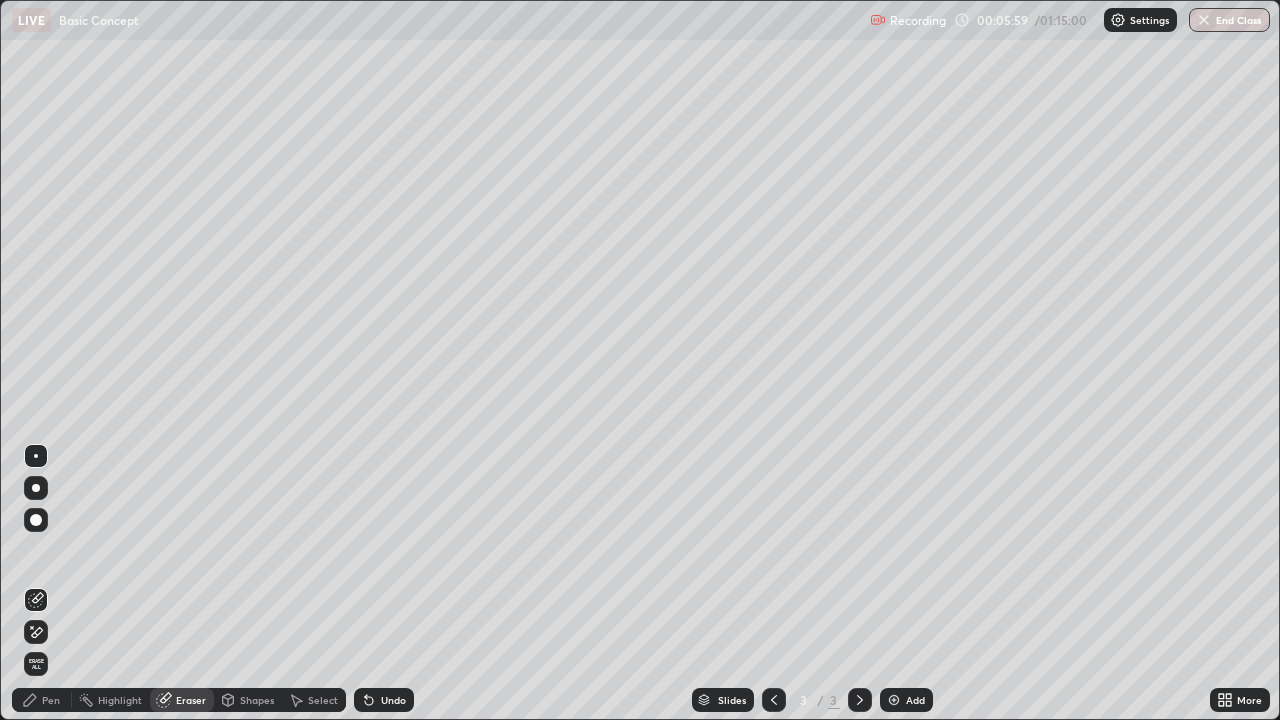 click on "Pen" at bounding box center [51, 700] 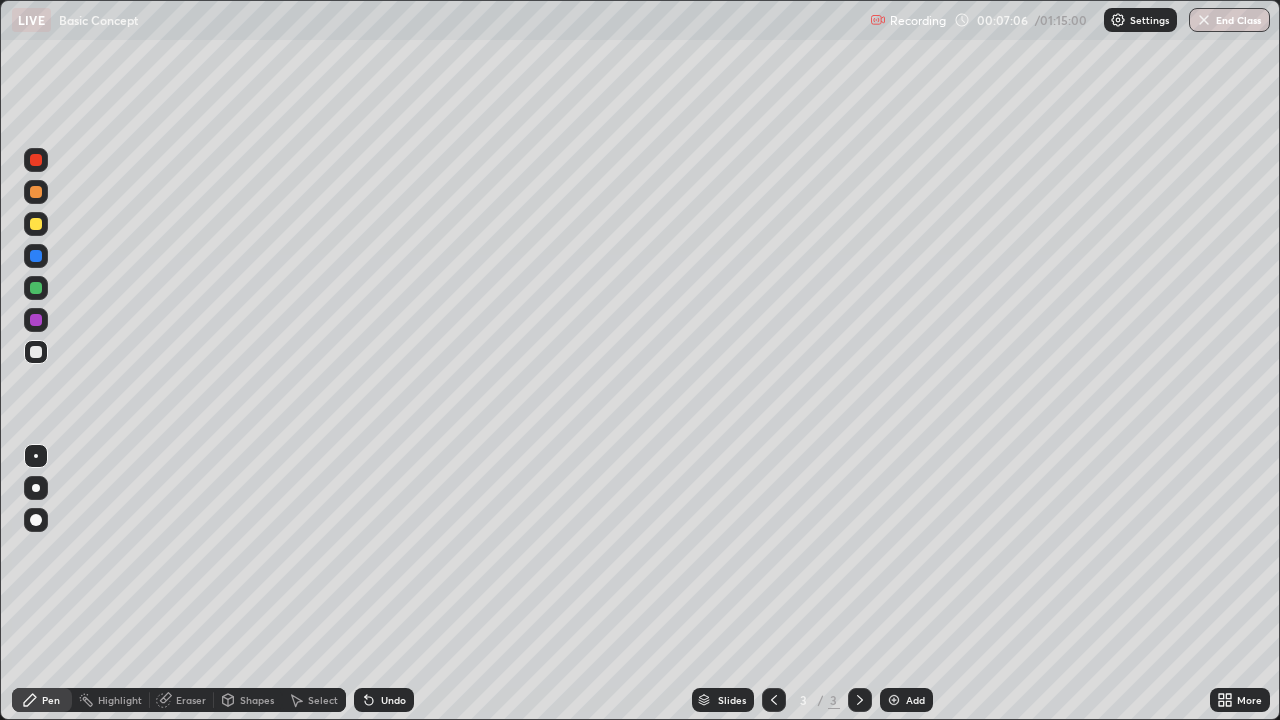 click at bounding box center (894, 700) 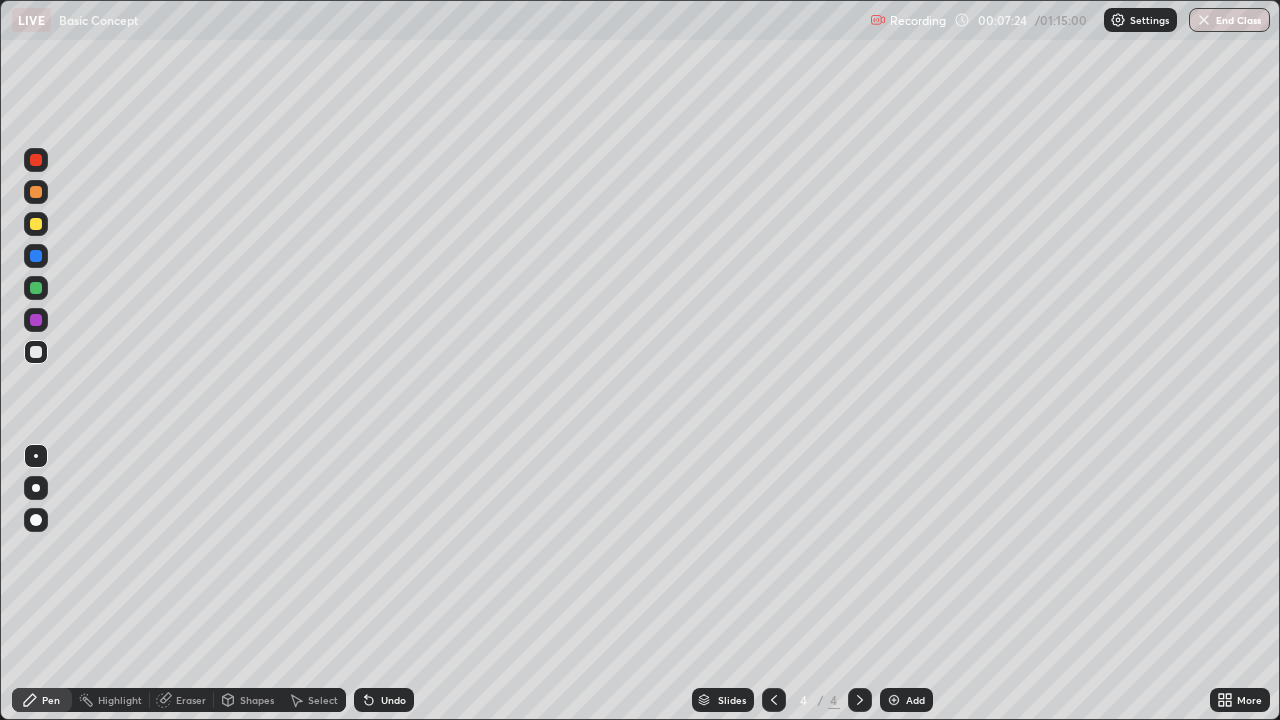 click on "Select" at bounding box center (314, 700) 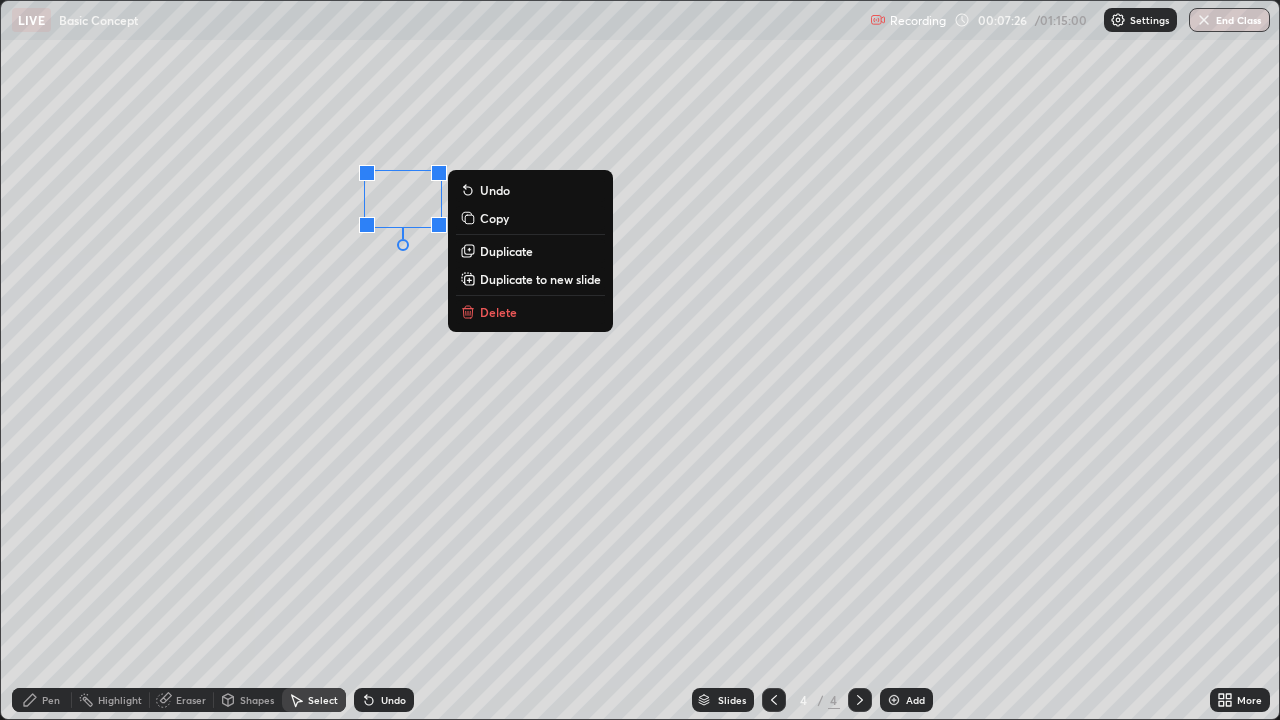 click on "0 ° Undo Copy Duplicate Duplicate to new slide Delete" at bounding box center [640, 360] 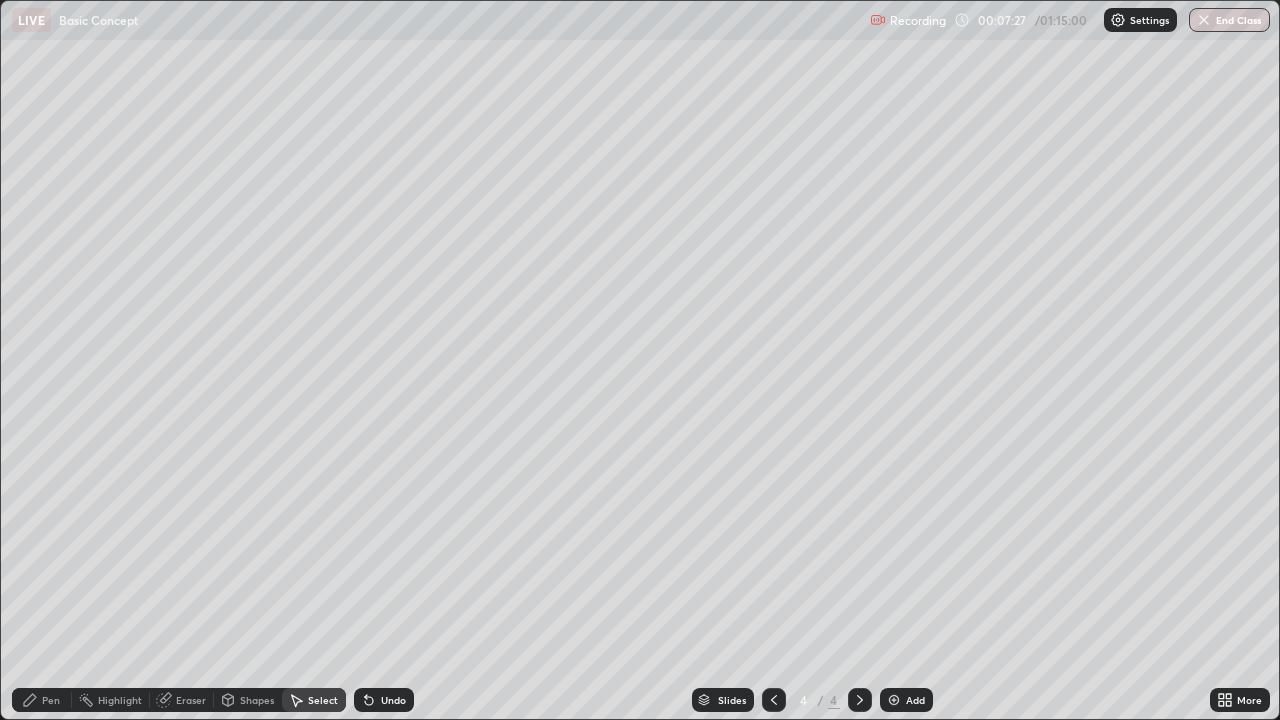click on "Pen" at bounding box center [42, 700] 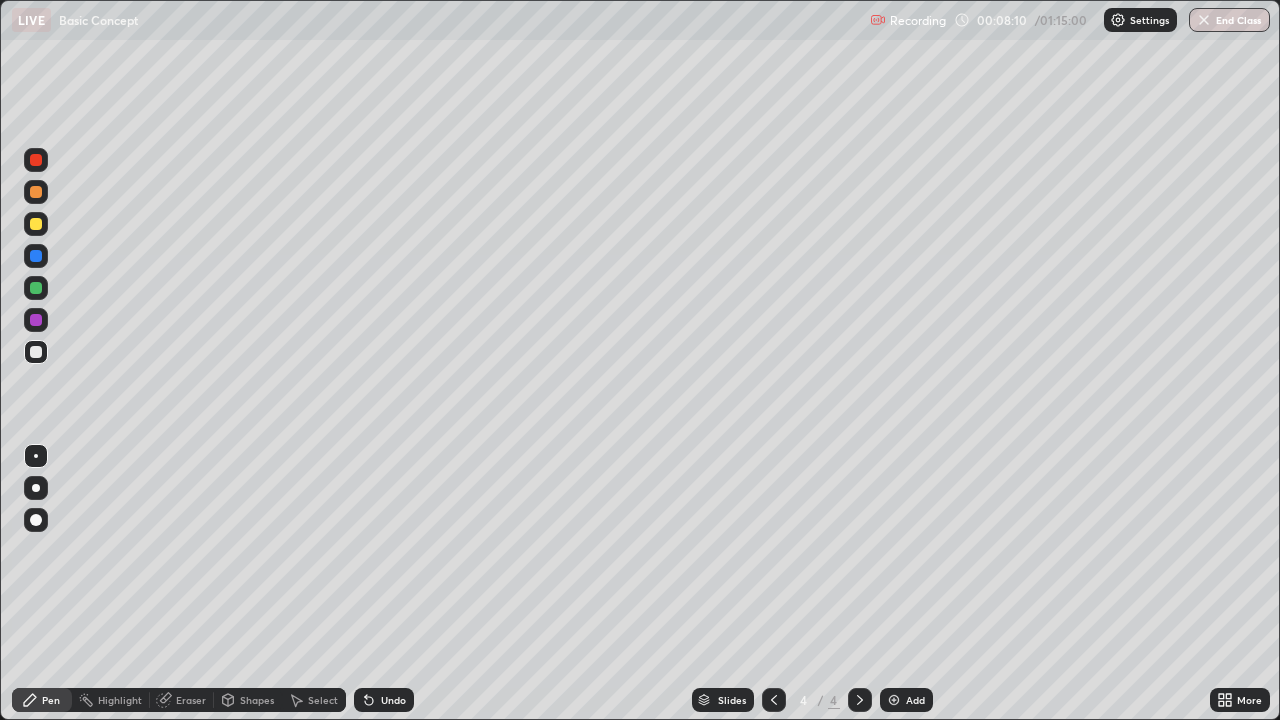 click at bounding box center [36, 256] 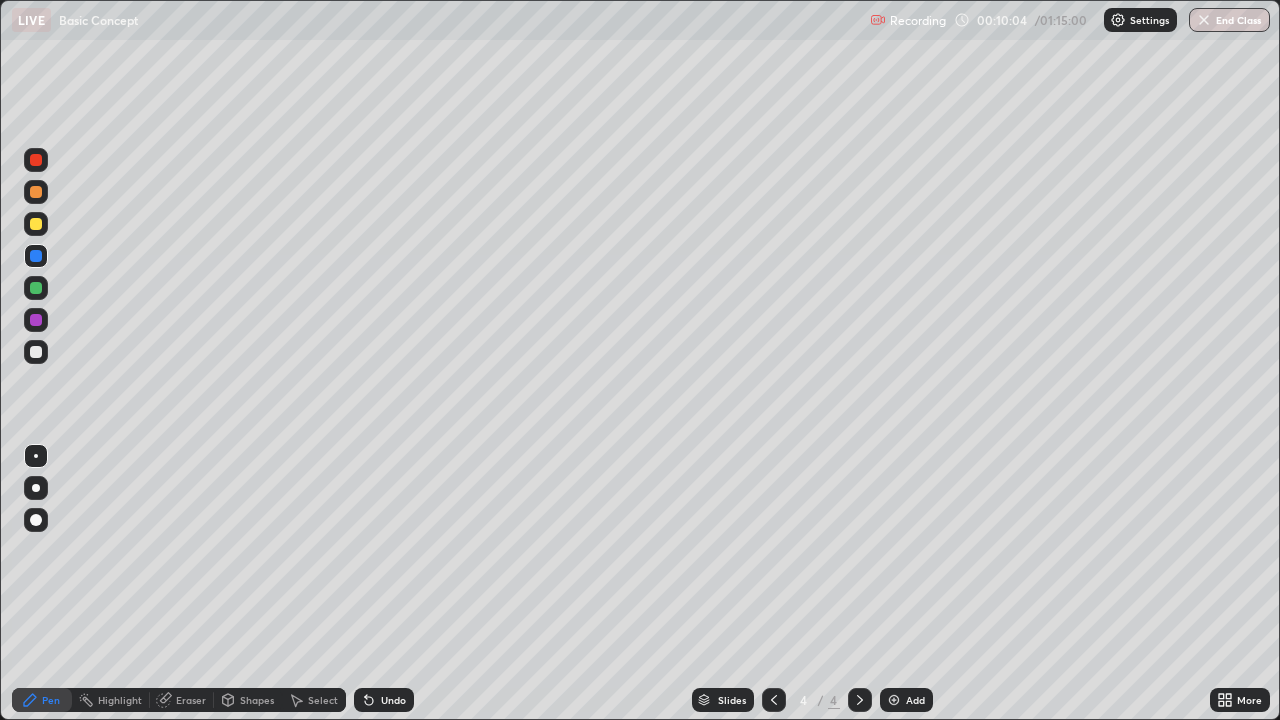 click on "Undo" at bounding box center [393, 700] 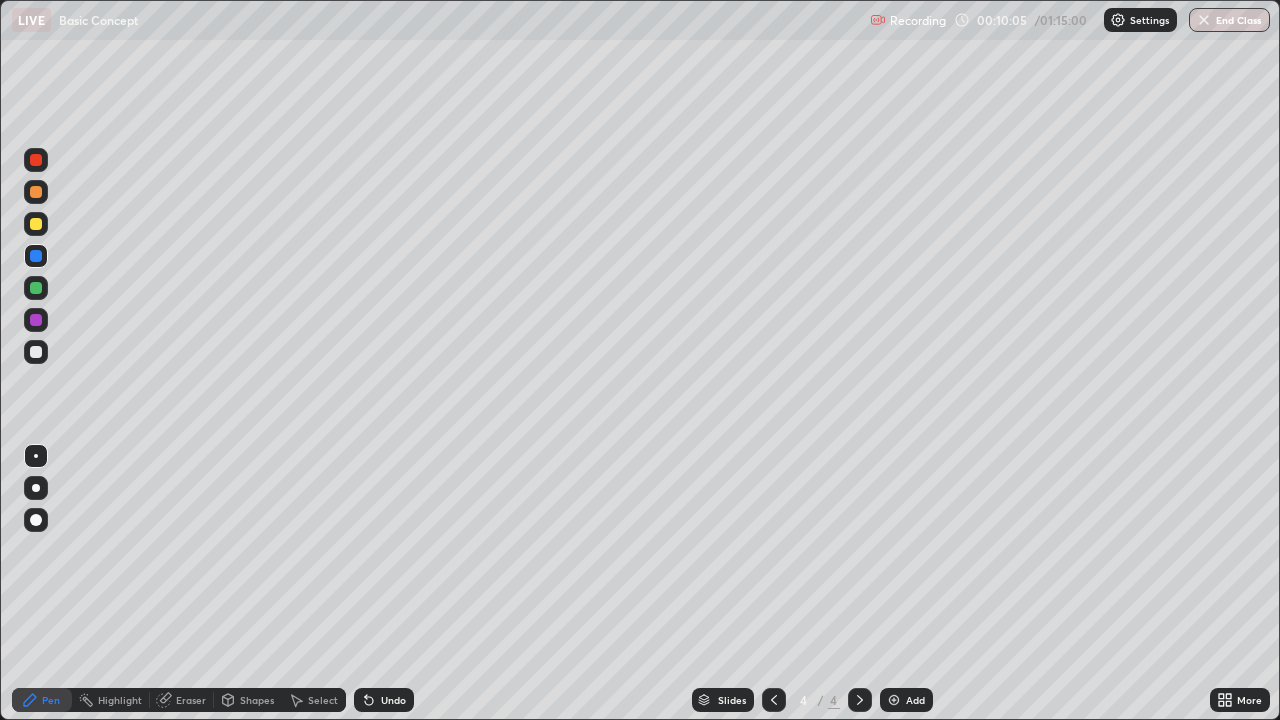 click at bounding box center [36, 352] 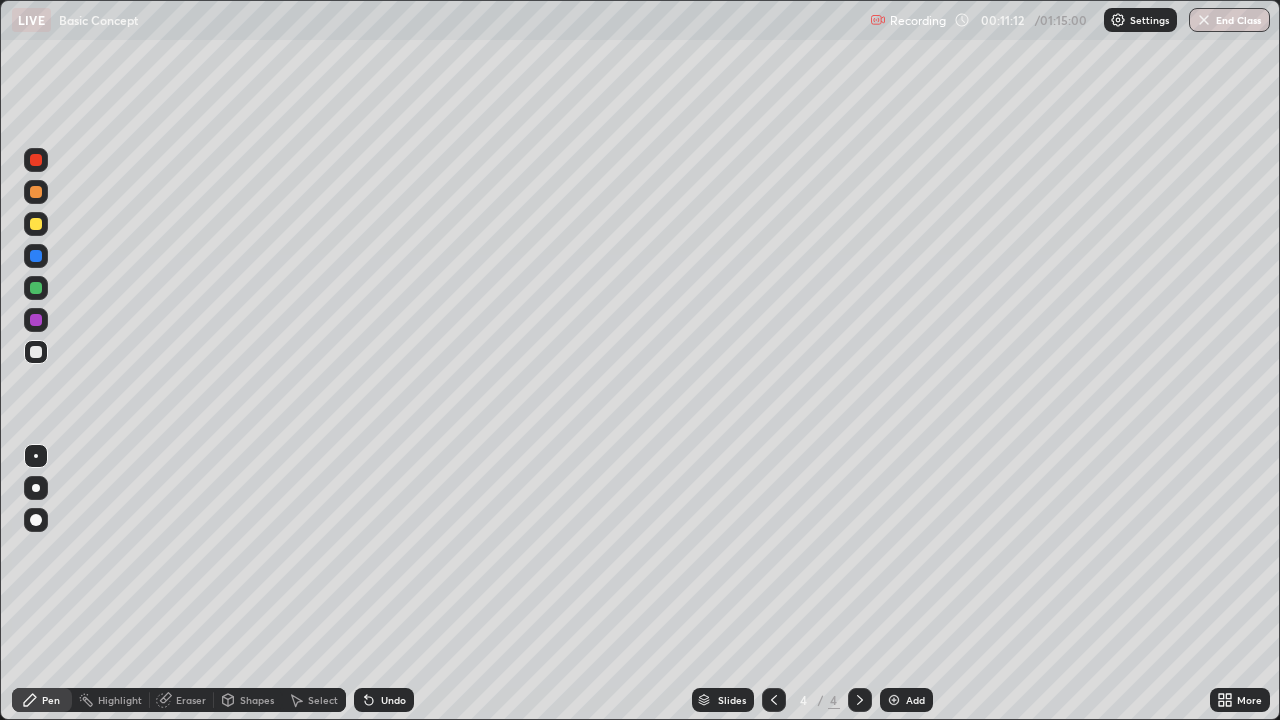 click 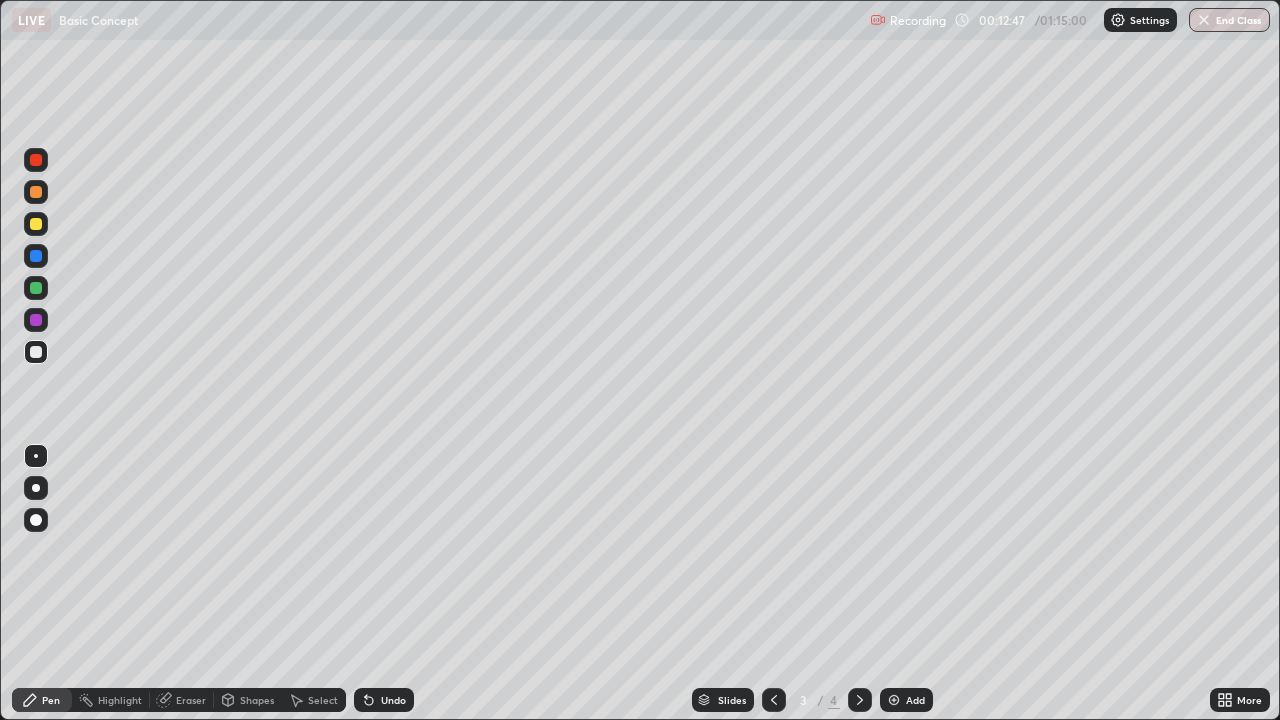 click at bounding box center (860, 700) 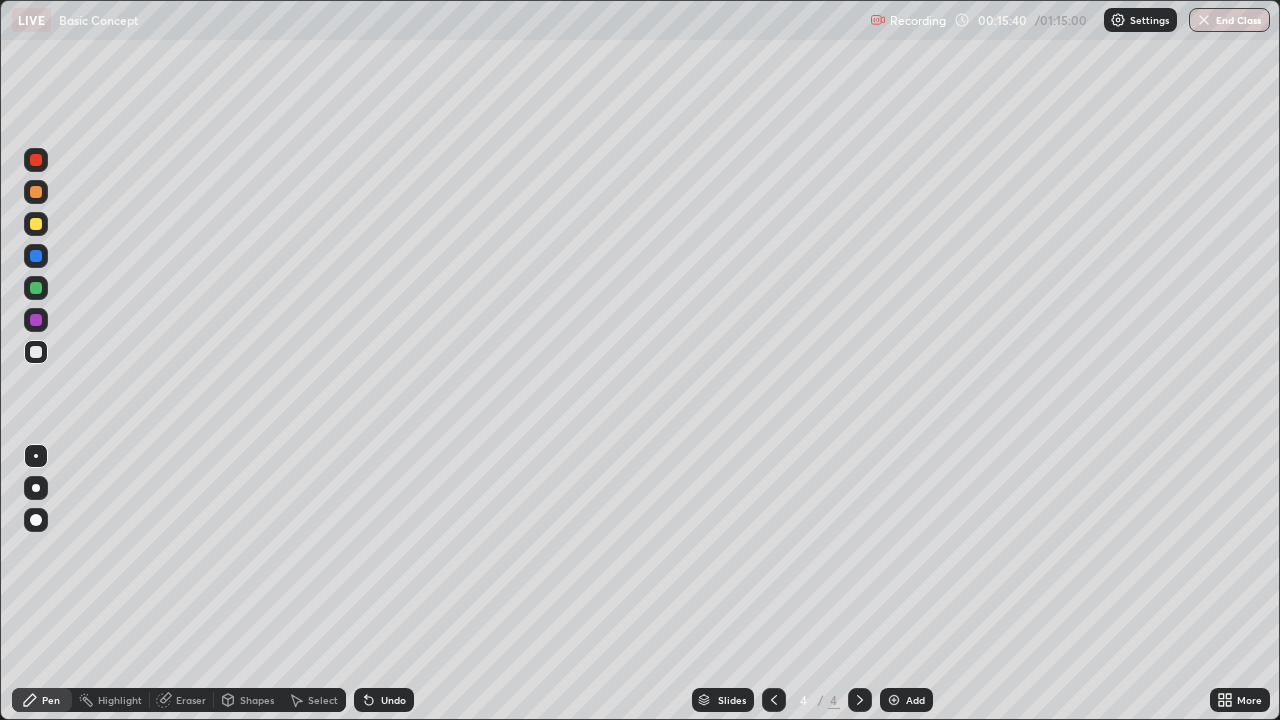 click at bounding box center (894, 700) 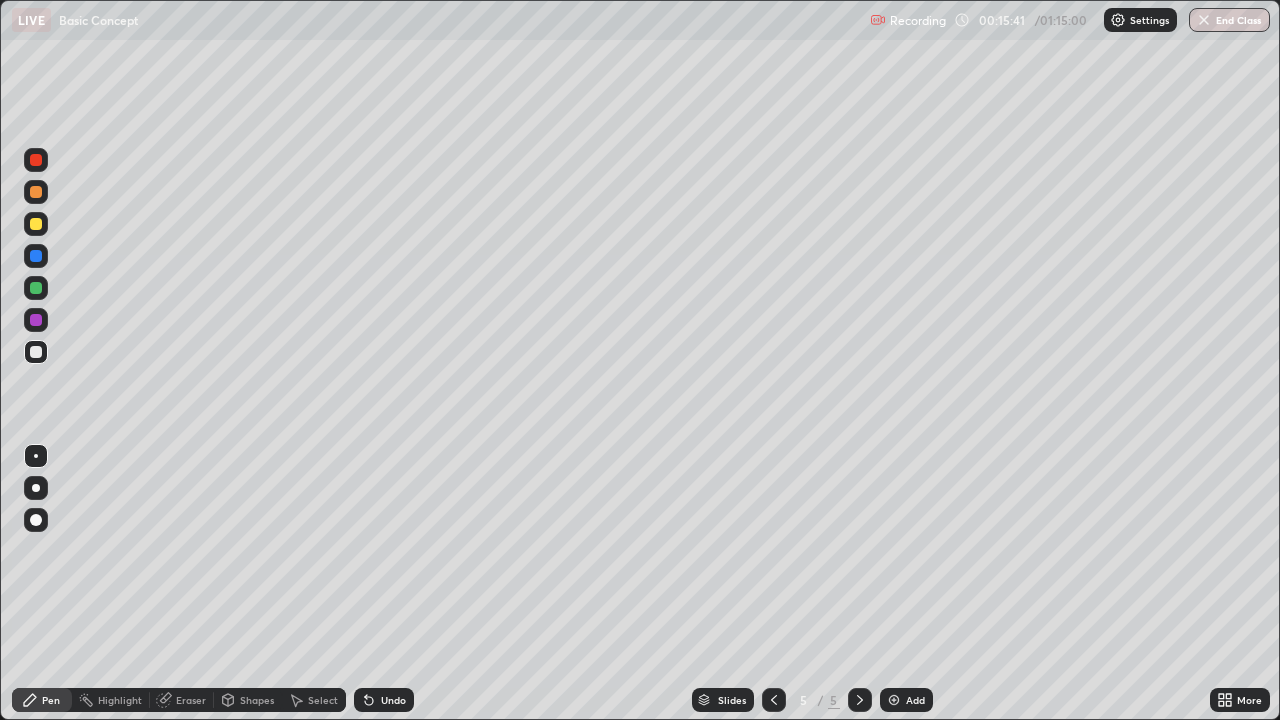 click at bounding box center (36, 224) 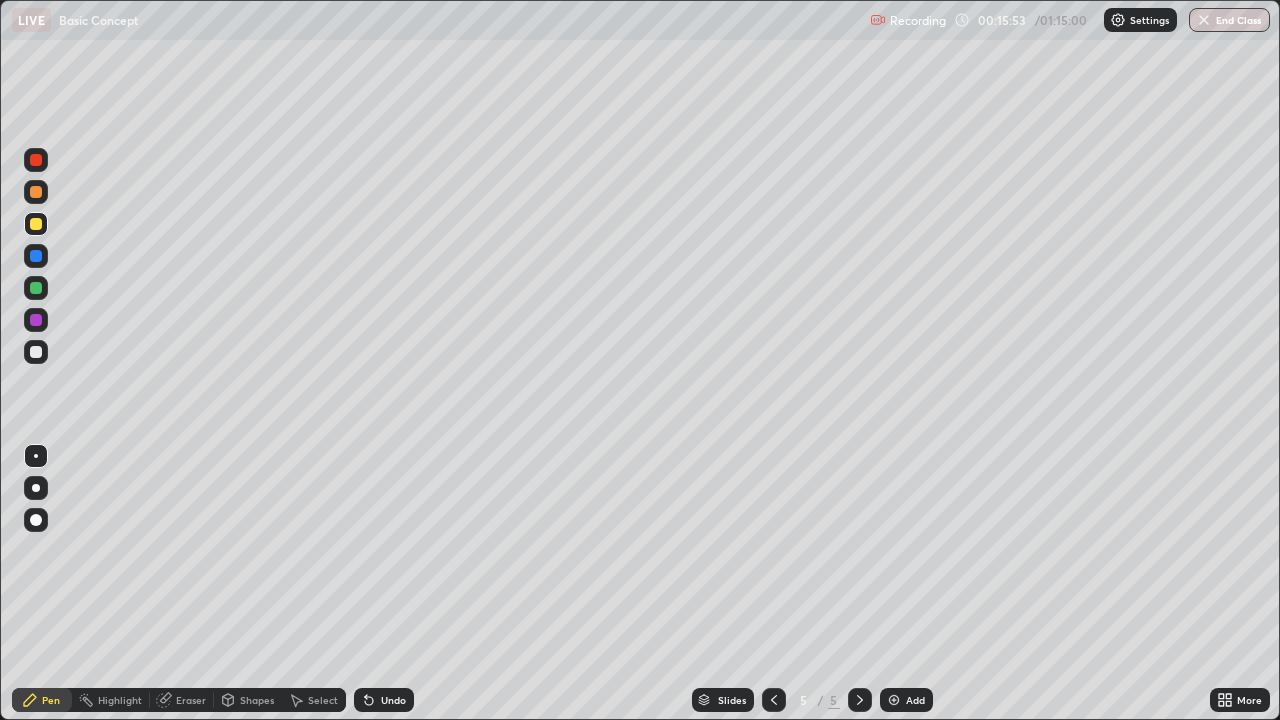 click at bounding box center [36, 352] 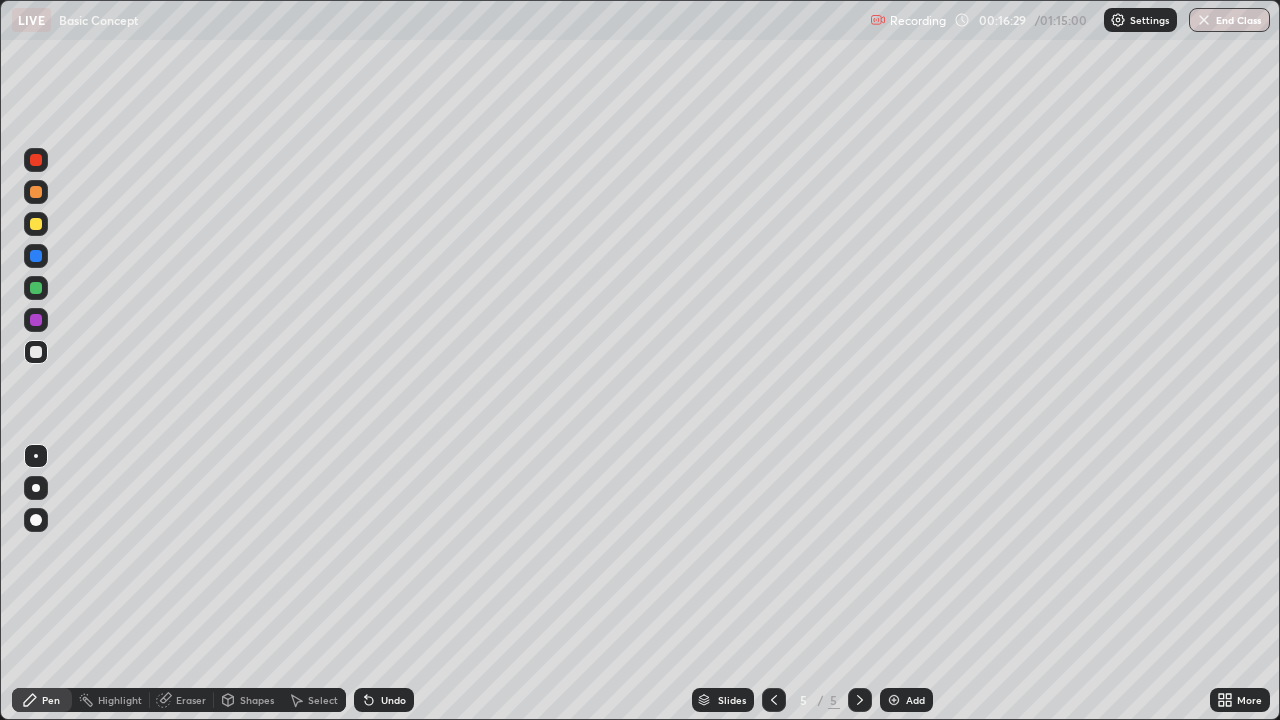 click at bounding box center [36, 224] 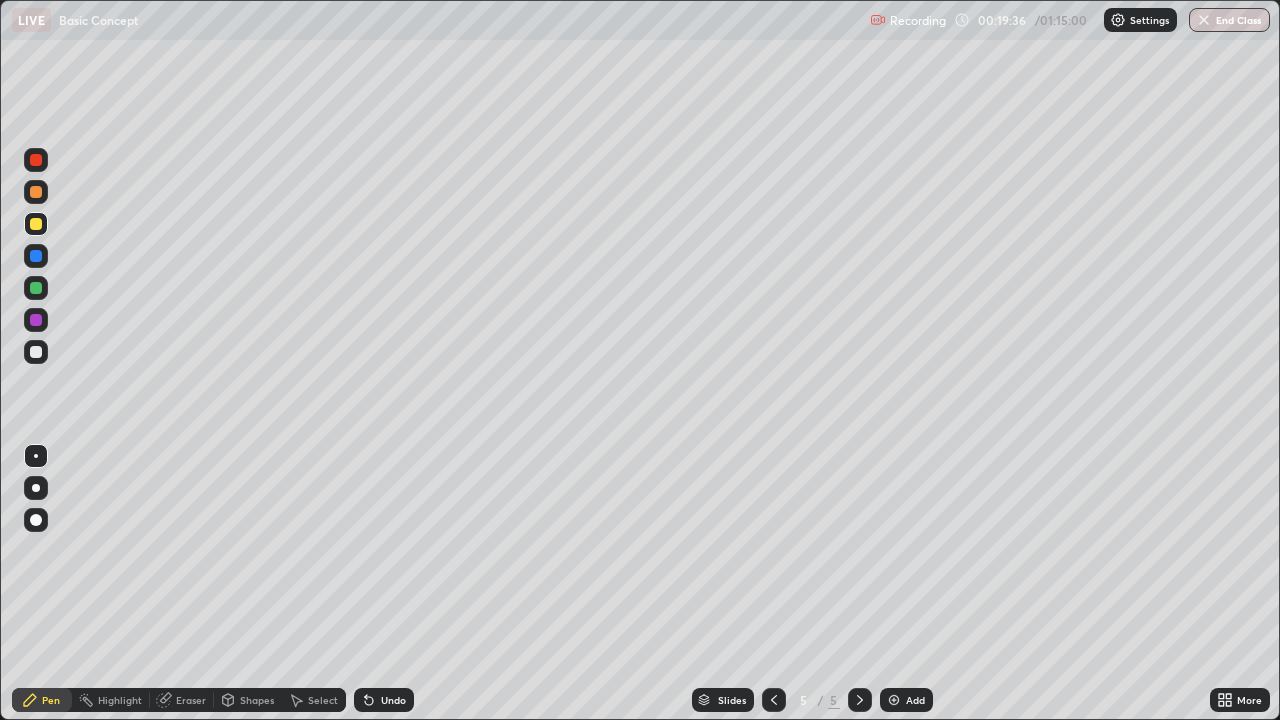 click at bounding box center [36, 352] 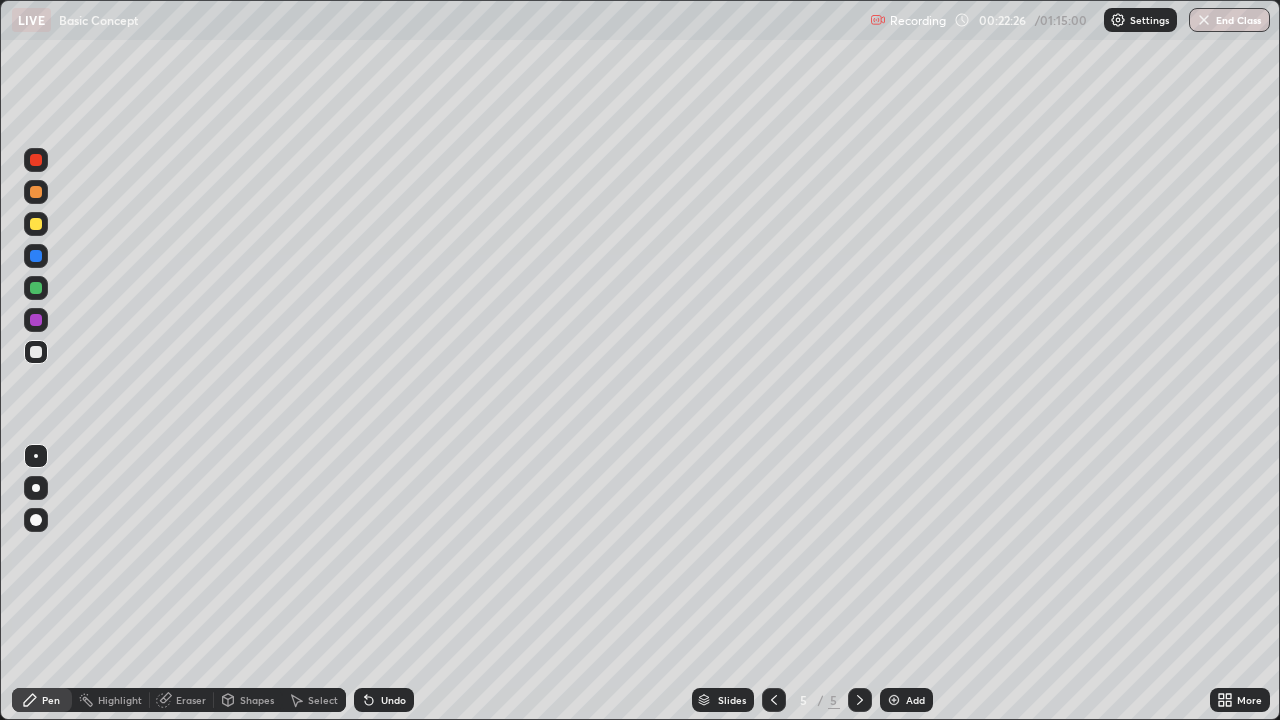 click at bounding box center [36, 520] 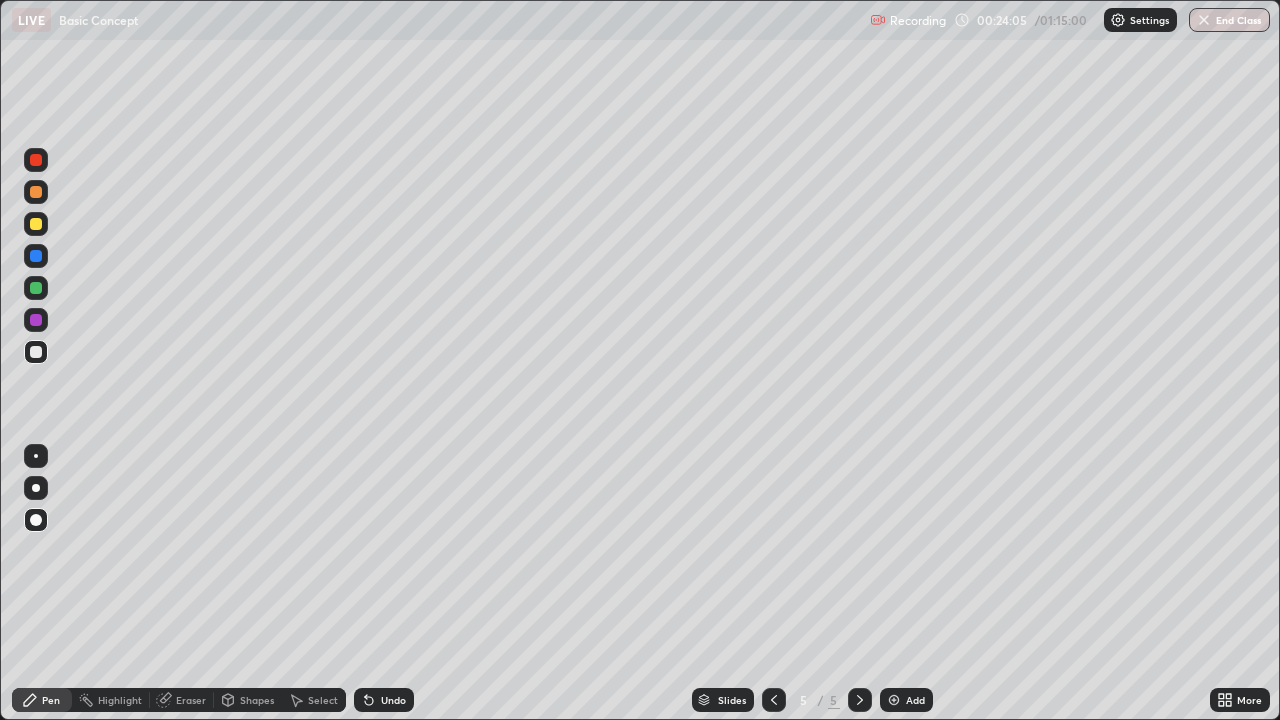 click on "Eraser" at bounding box center (182, 700) 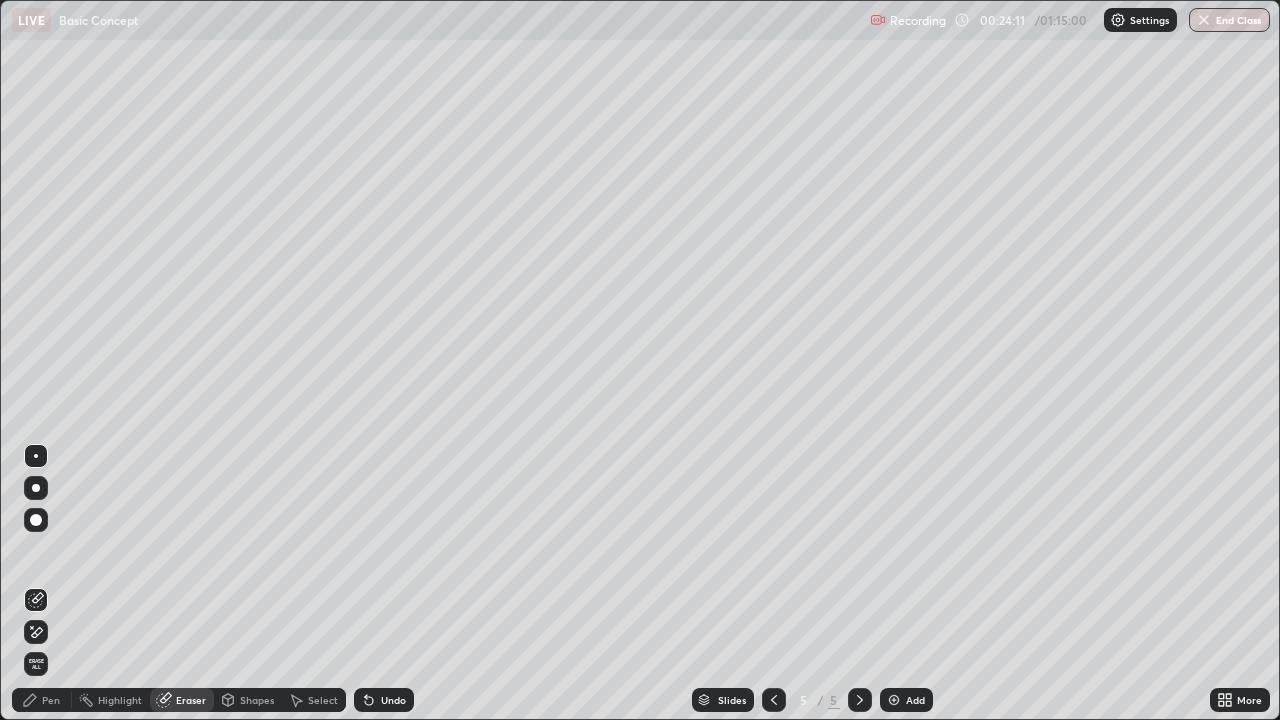 click on "Pen" at bounding box center (42, 700) 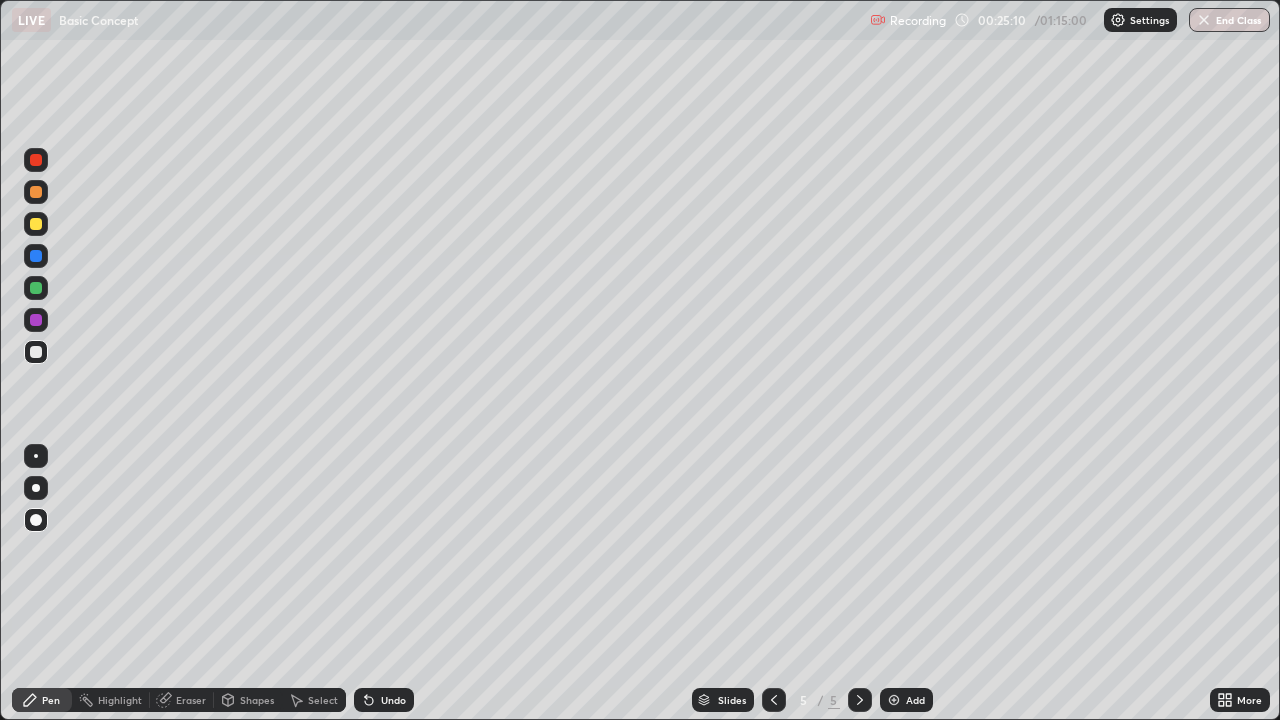 click on "Add" at bounding box center (915, 700) 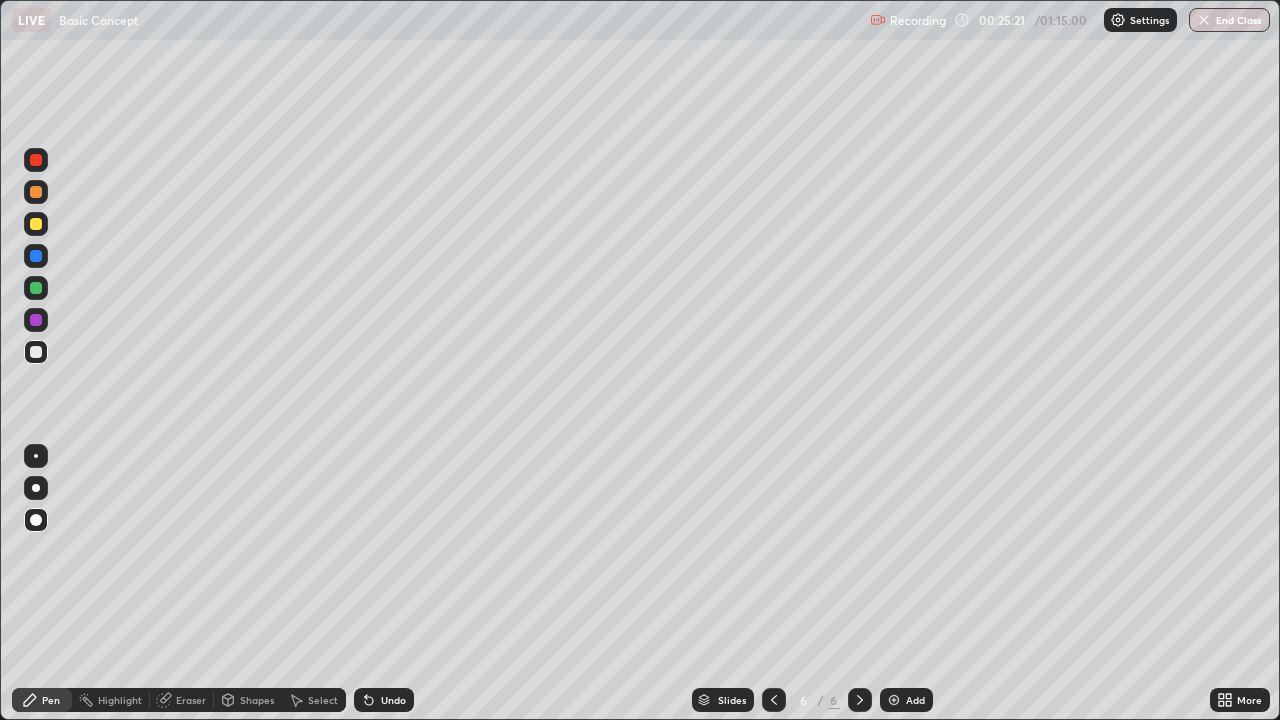 click at bounding box center (36, 352) 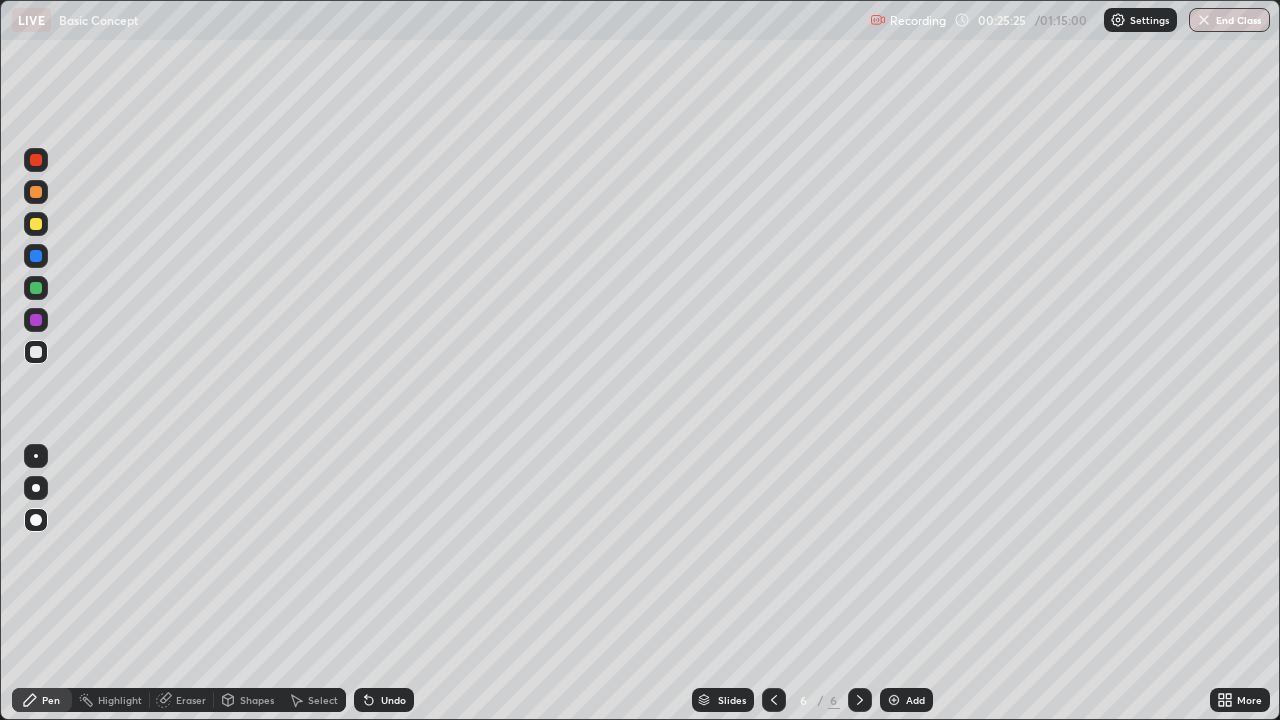 click at bounding box center (36, 456) 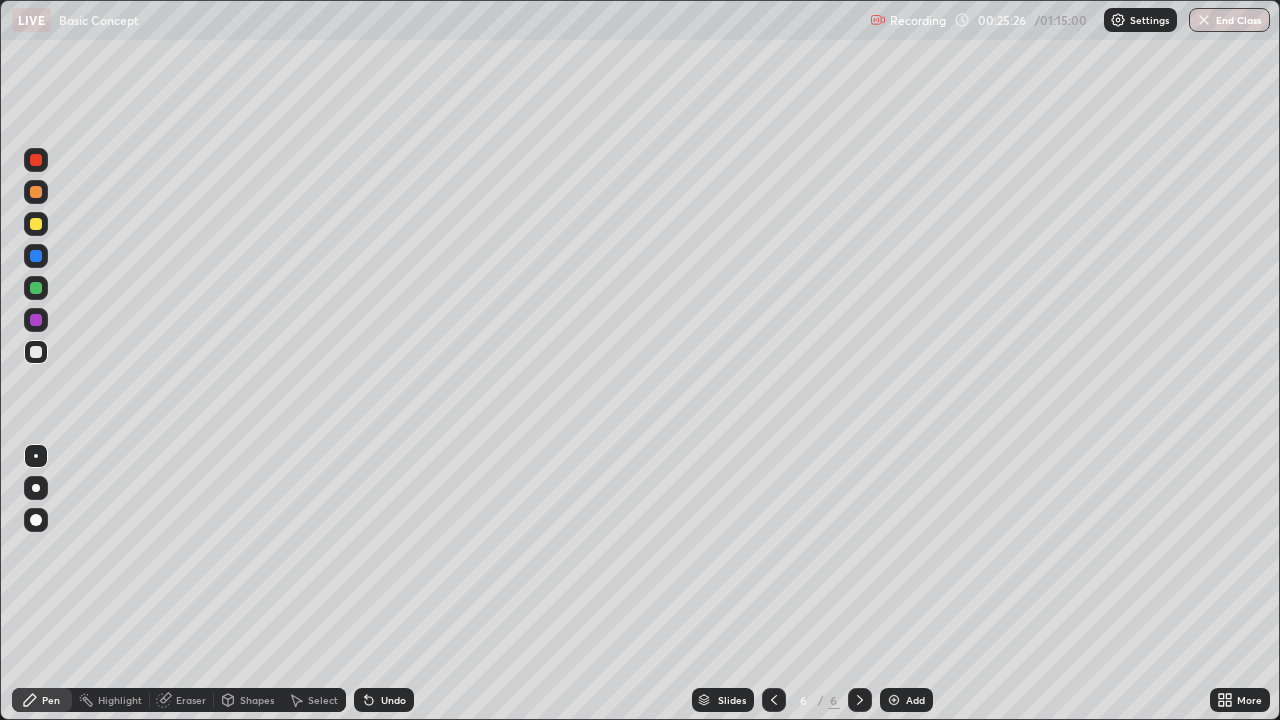 click on "Undo" at bounding box center (384, 700) 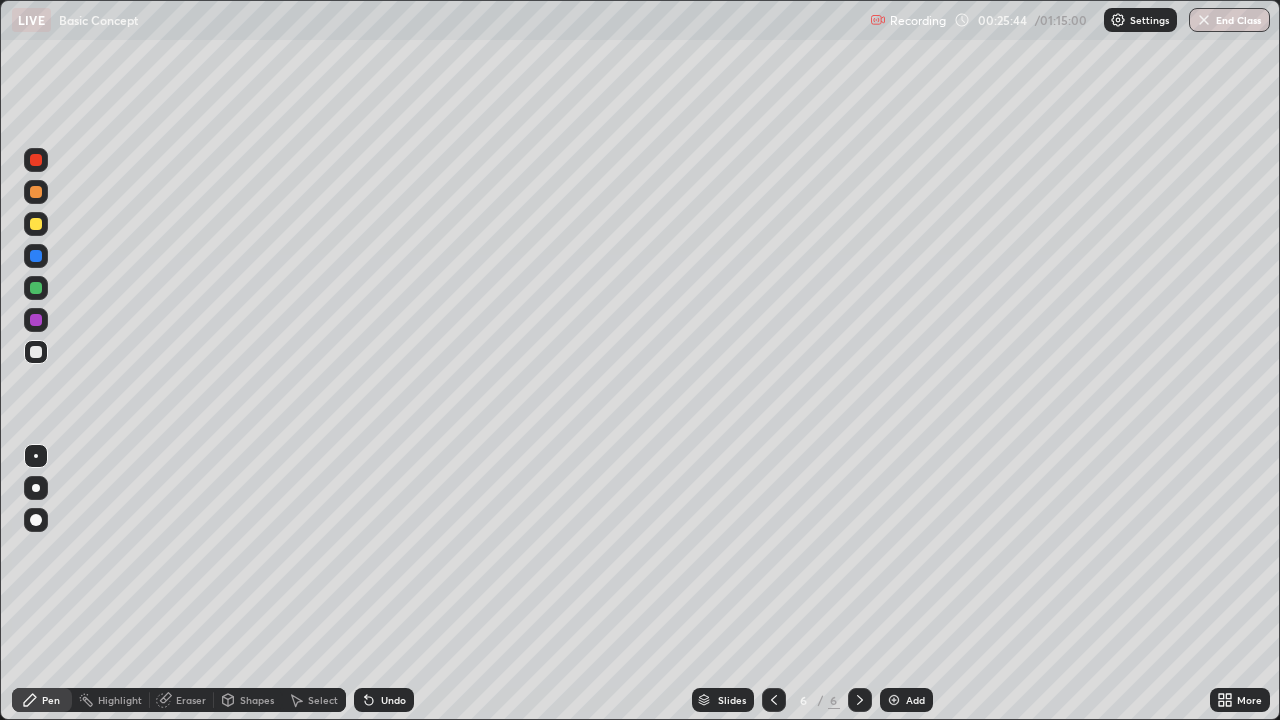 click at bounding box center (36, 224) 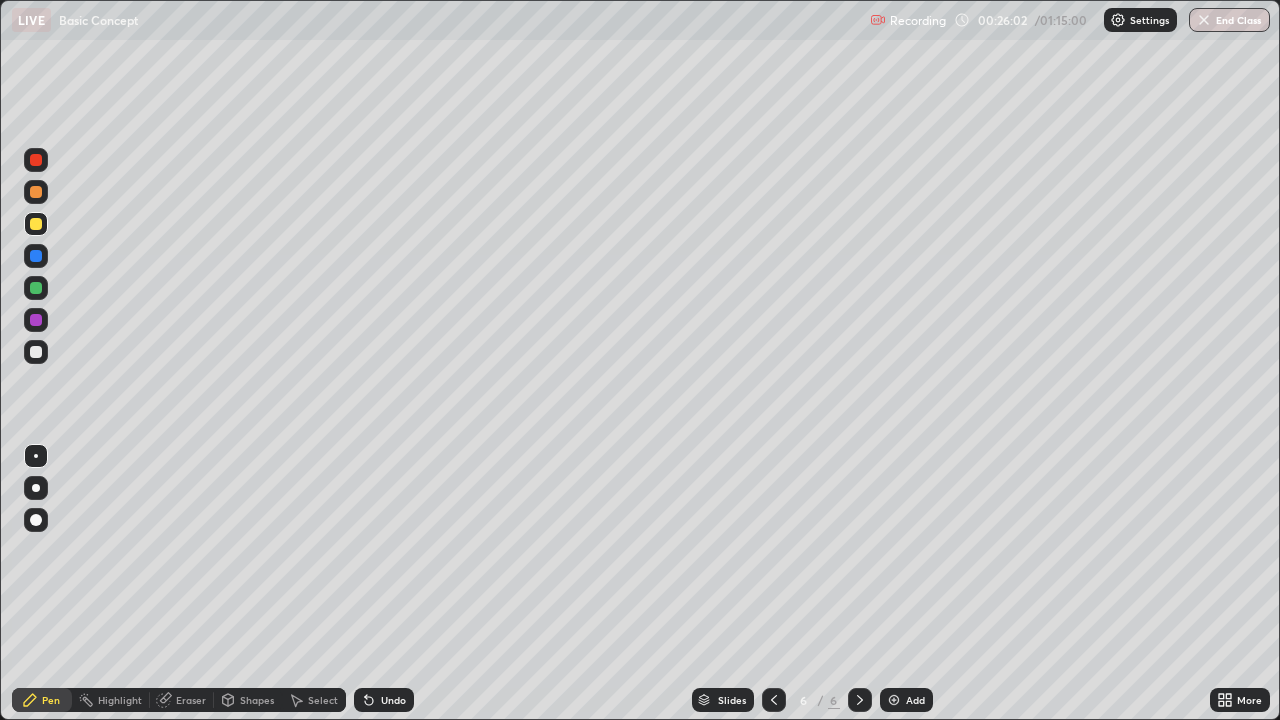 click at bounding box center (36, 352) 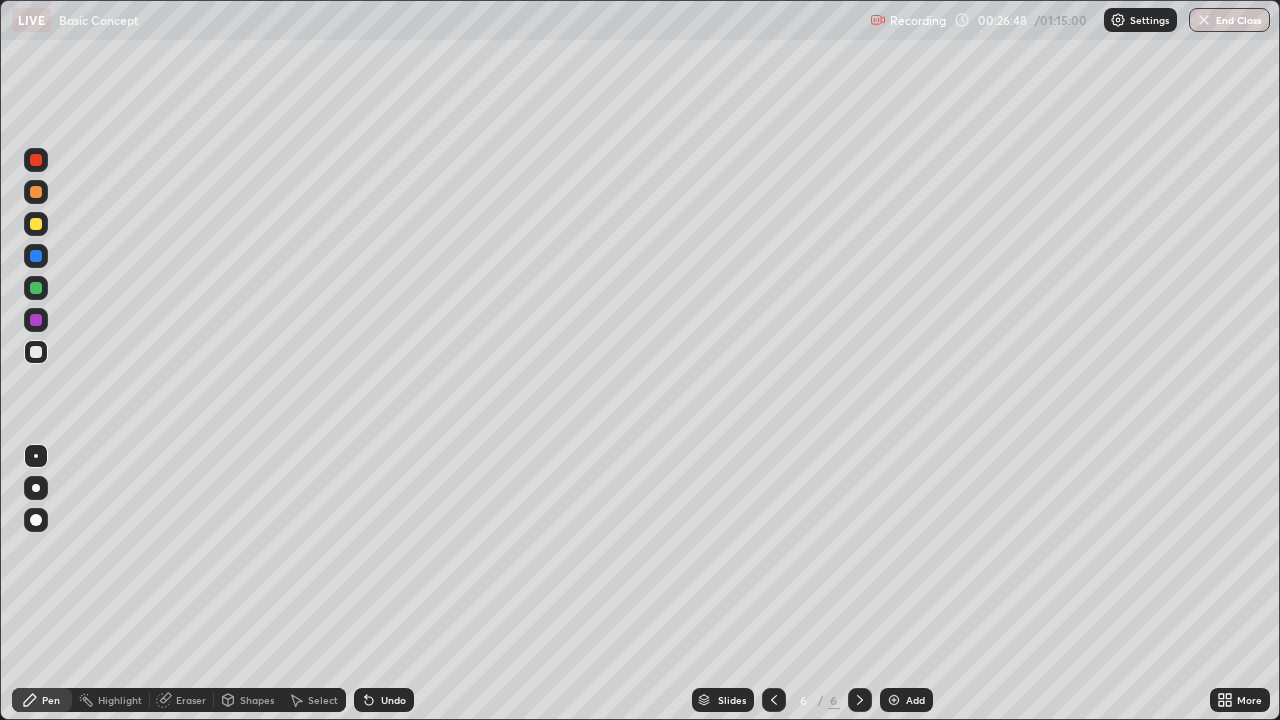 click at bounding box center (36, 224) 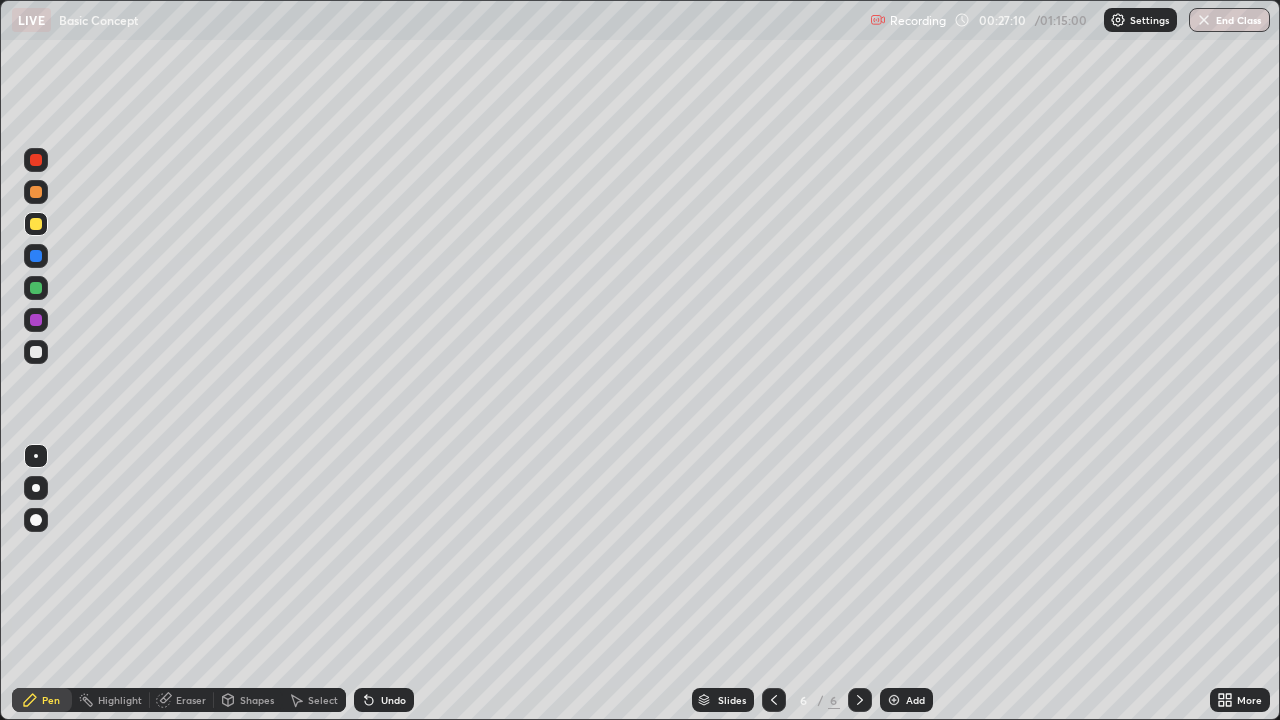 click at bounding box center (36, 352) 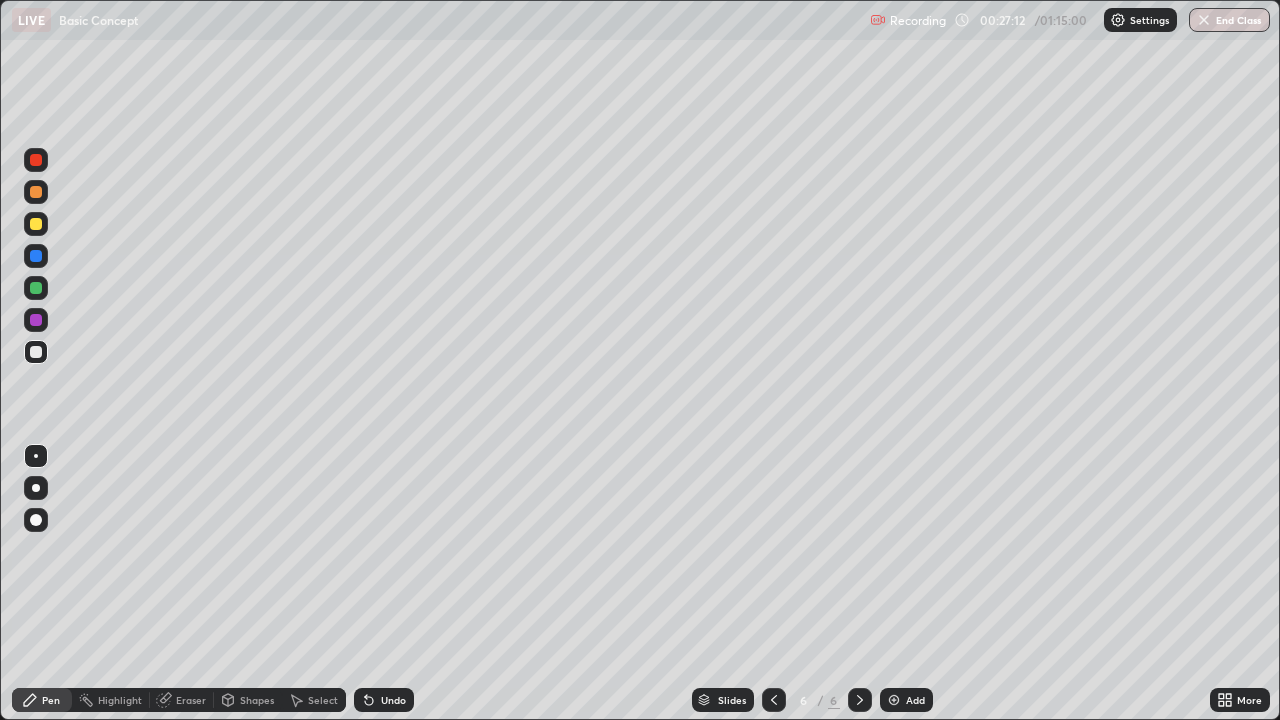 click at bounding box center (36, 320) 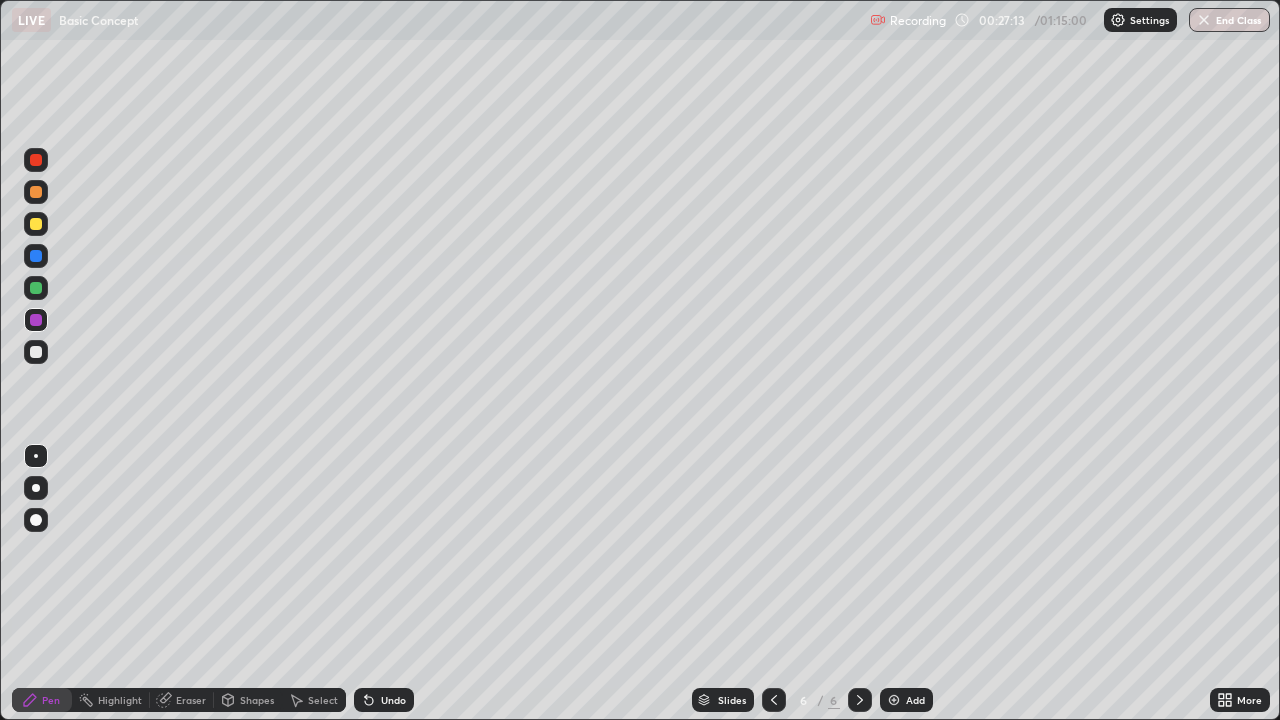 click at bounding box center (36, 288) 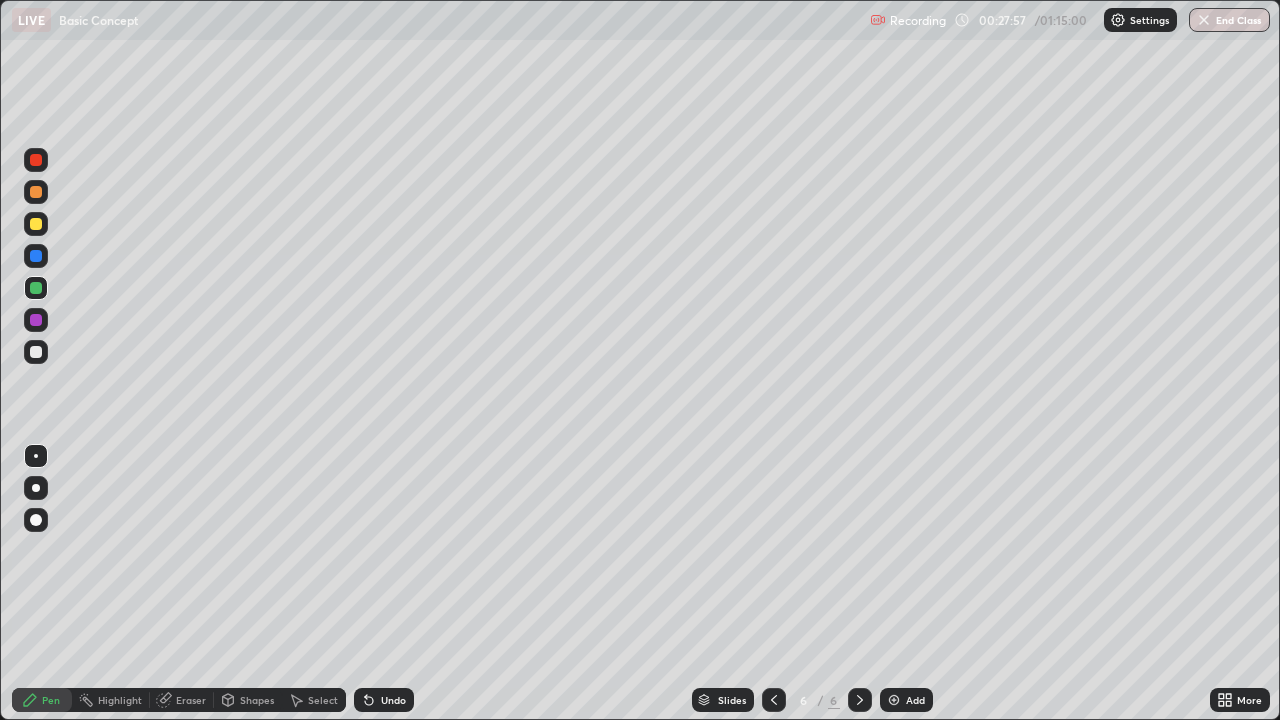 click on "Undo" at bounding box center [384, 700] 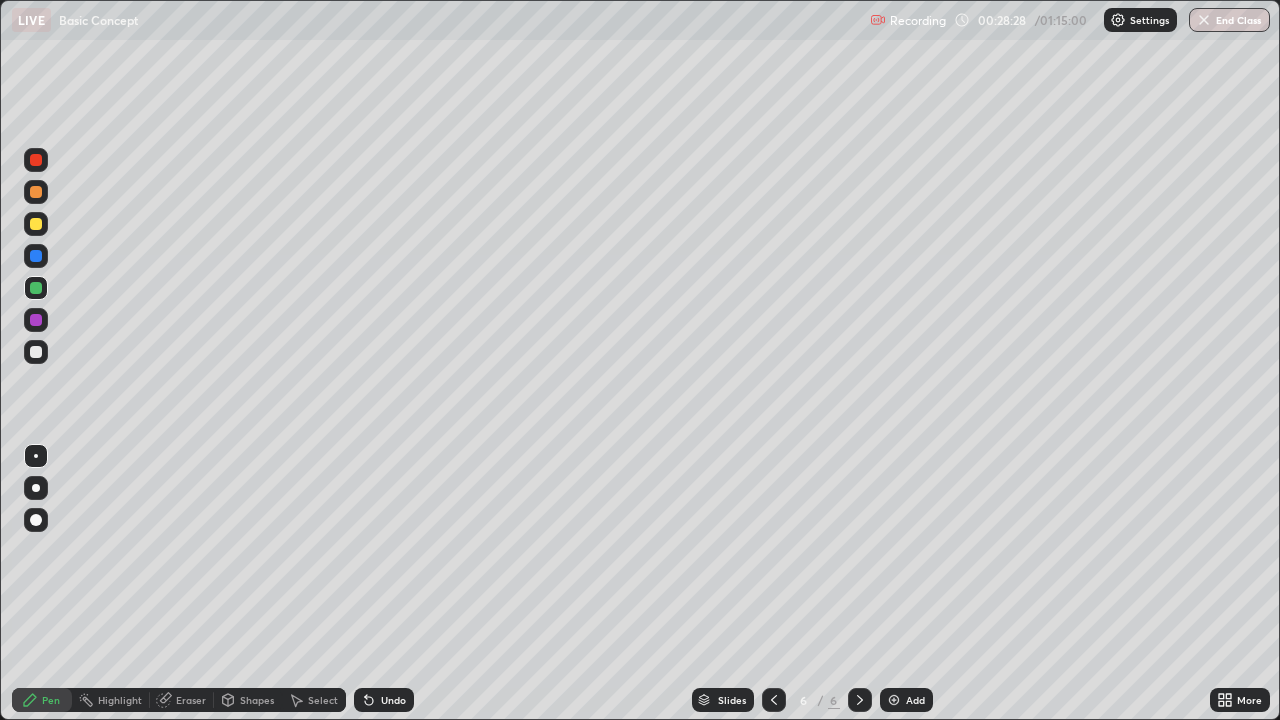 click on "Undo" at bounding box center [384, 700] 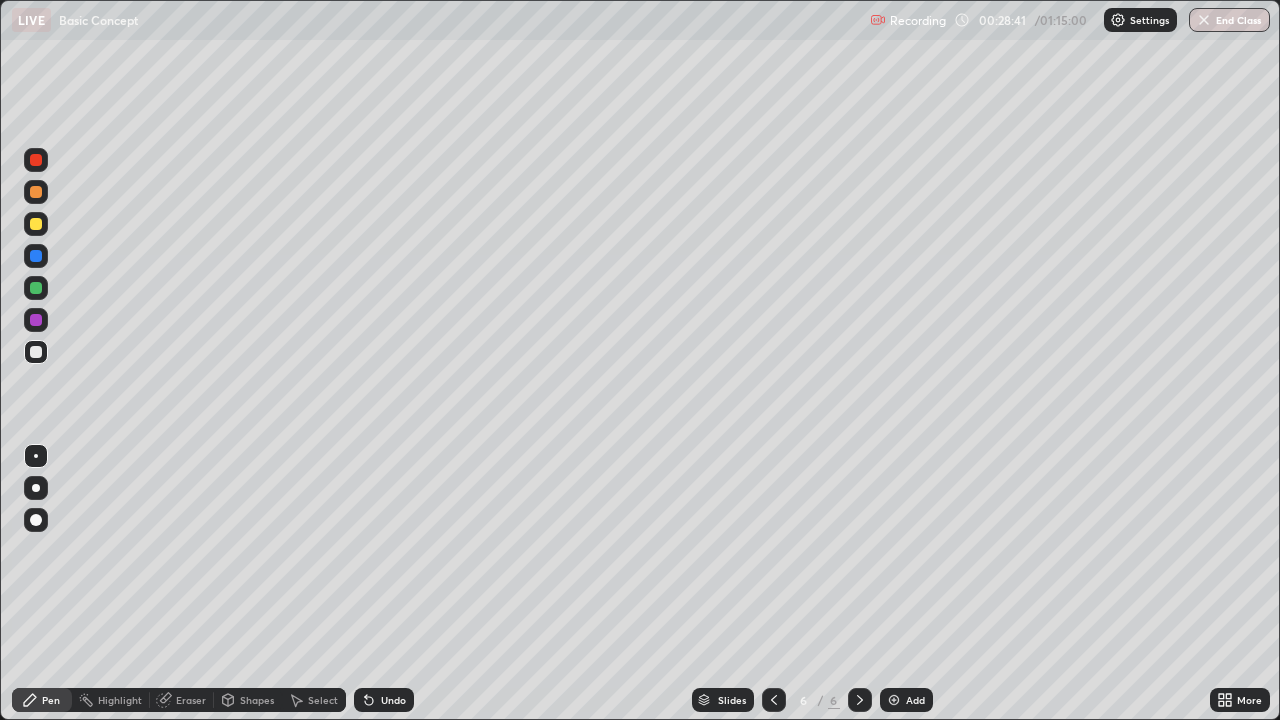 click at bounding box center (36, 288) 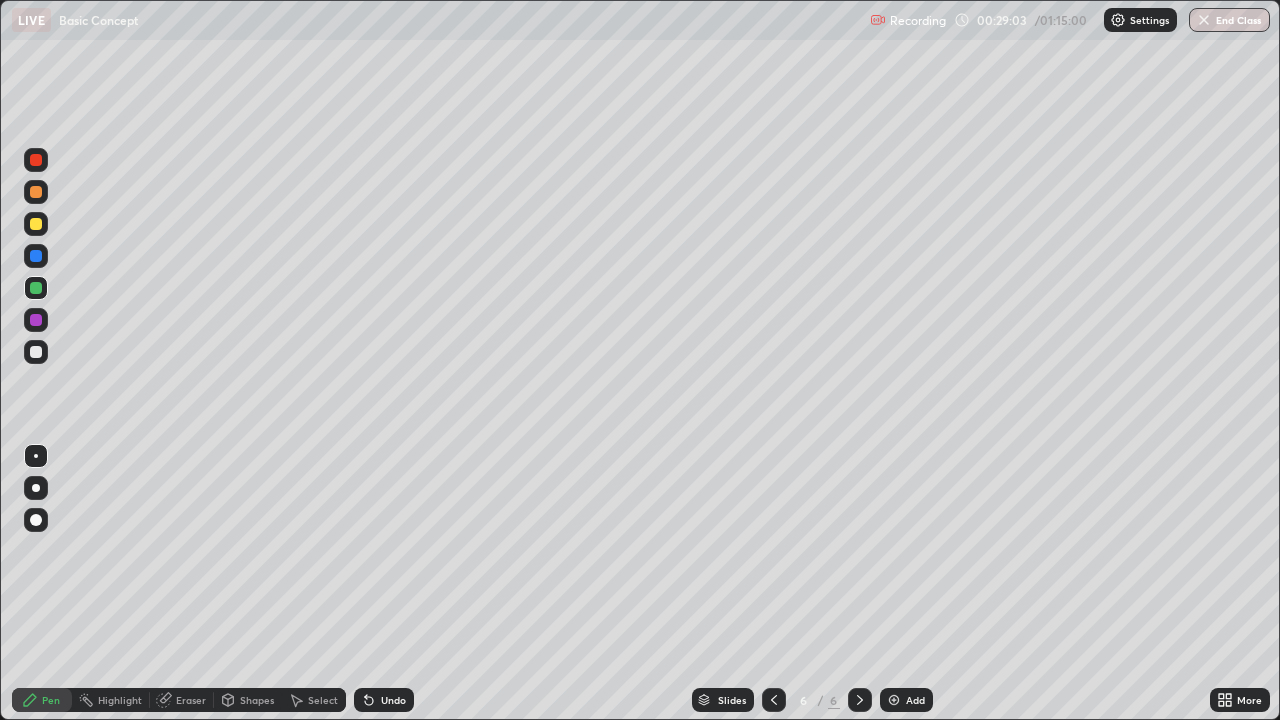 click on "Undo" at bounding box center [393, 700] 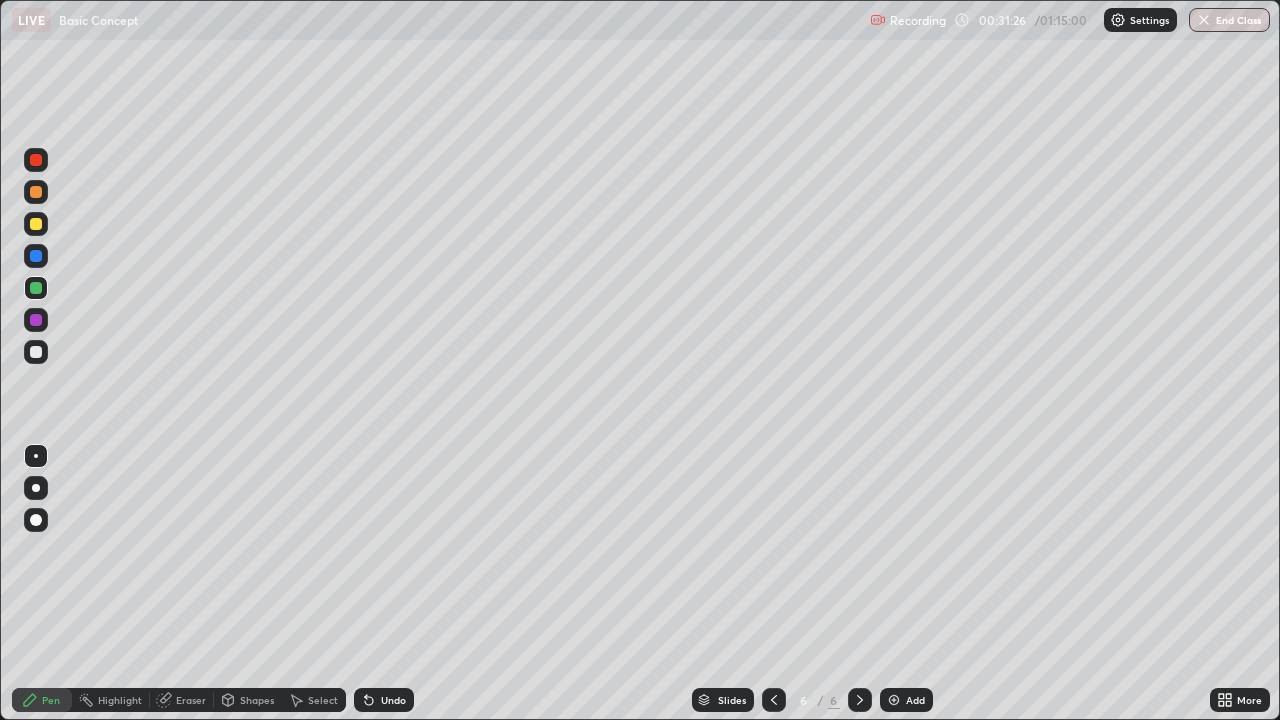 click on "Add" at bounding box center [906, 700] 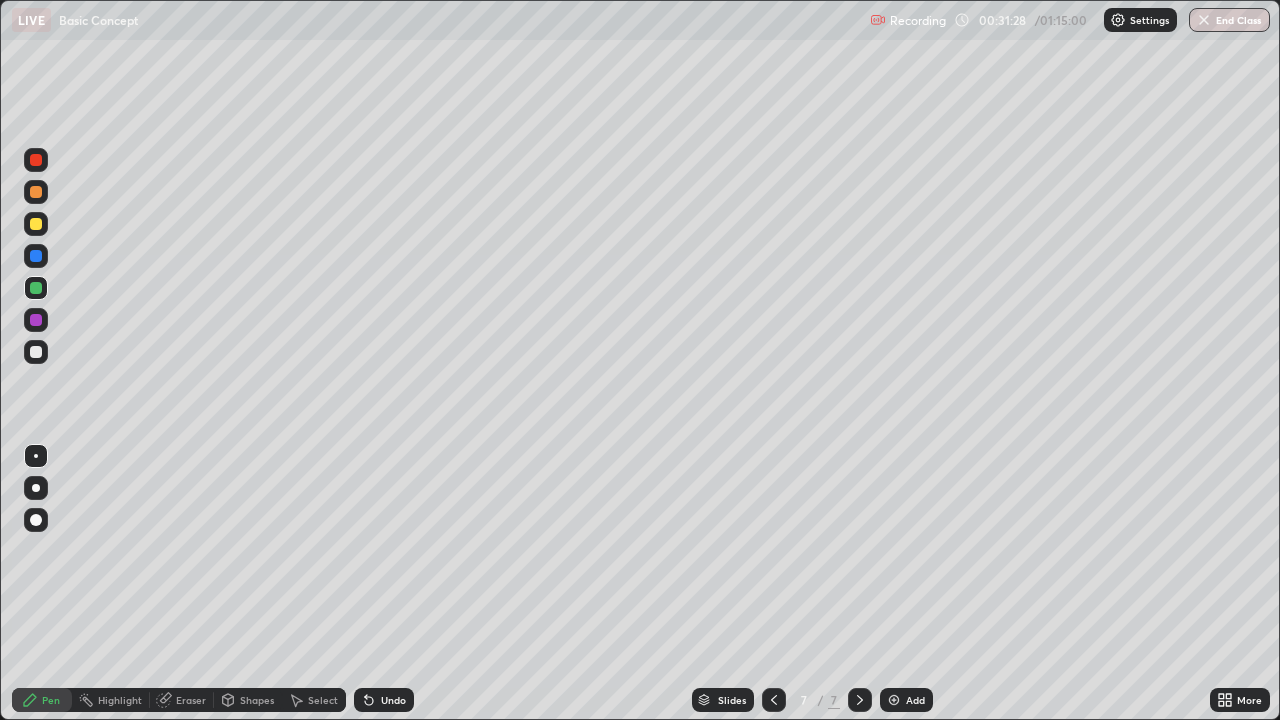click at bounding box center [36, 352] 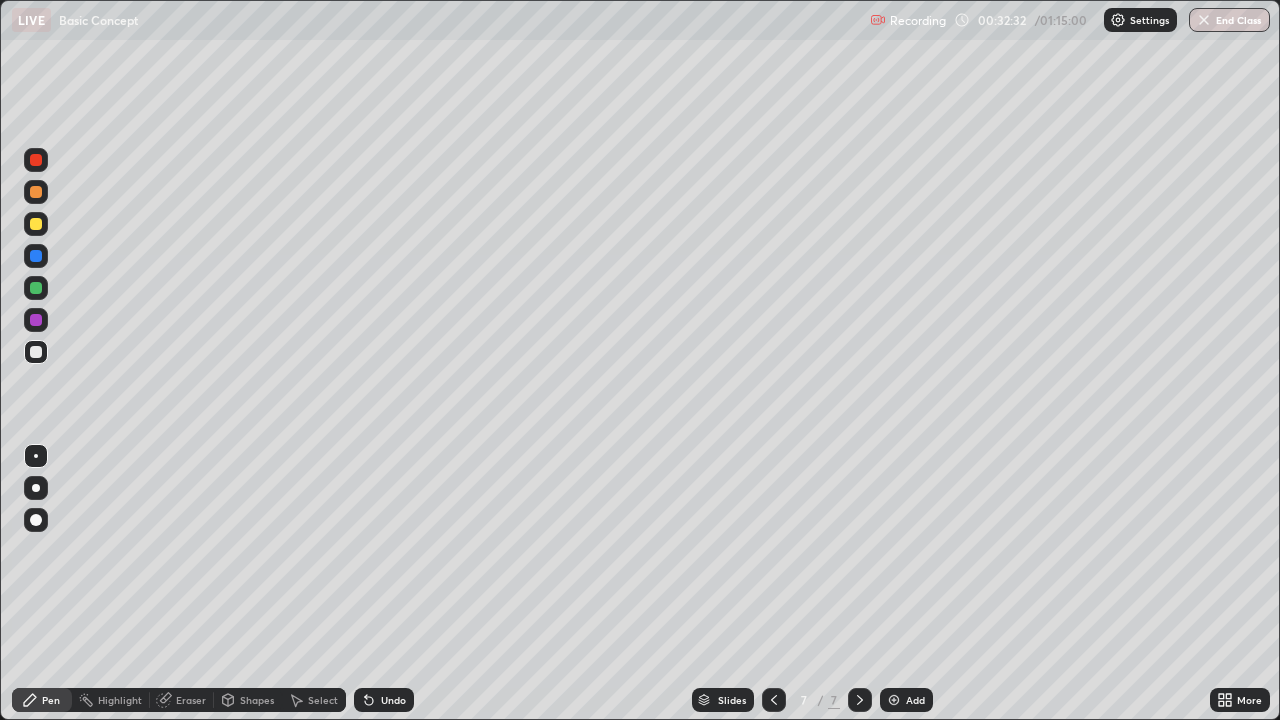 click at bounding box center (36, 224) 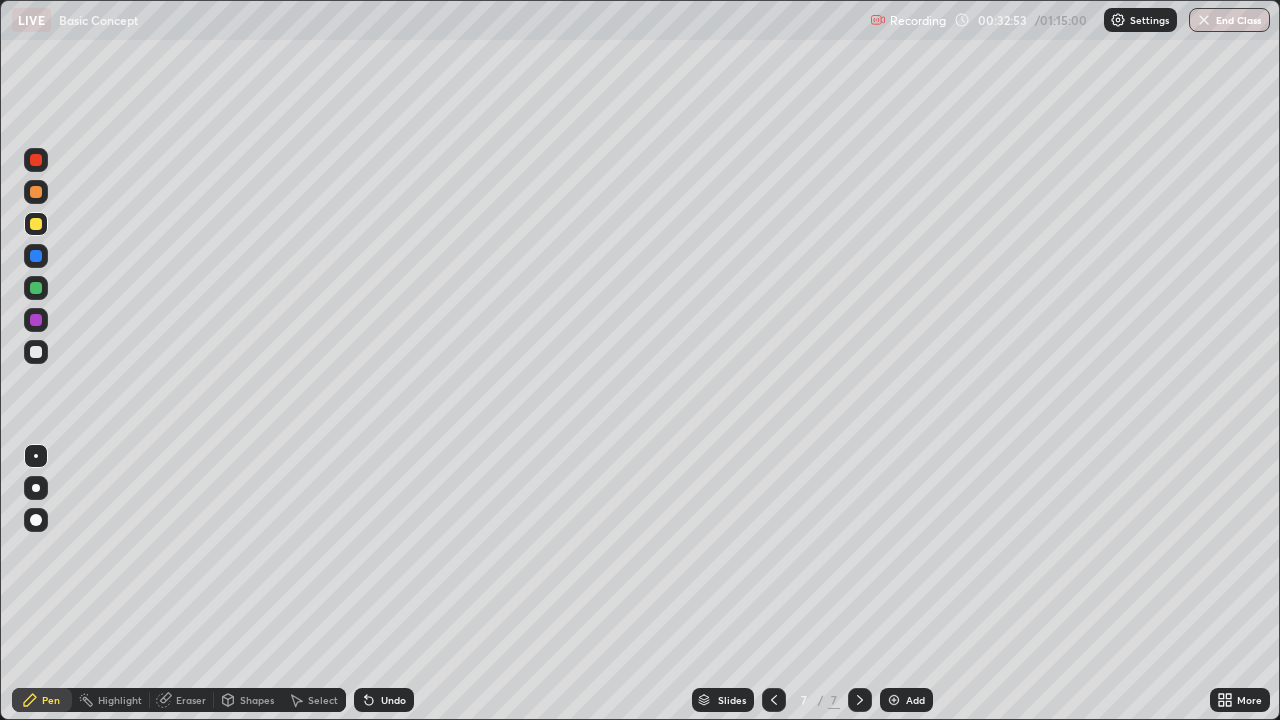 click at bounding box center (36, 352) 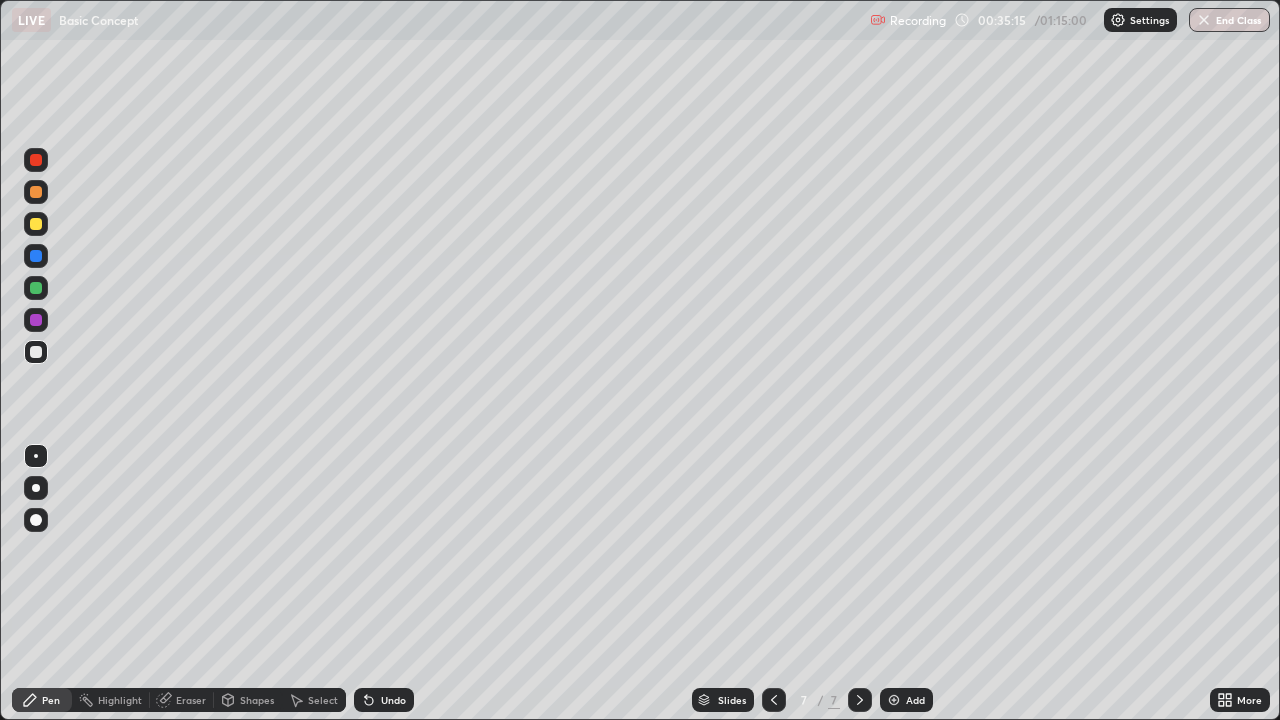 click at bounding box center [36, 224] 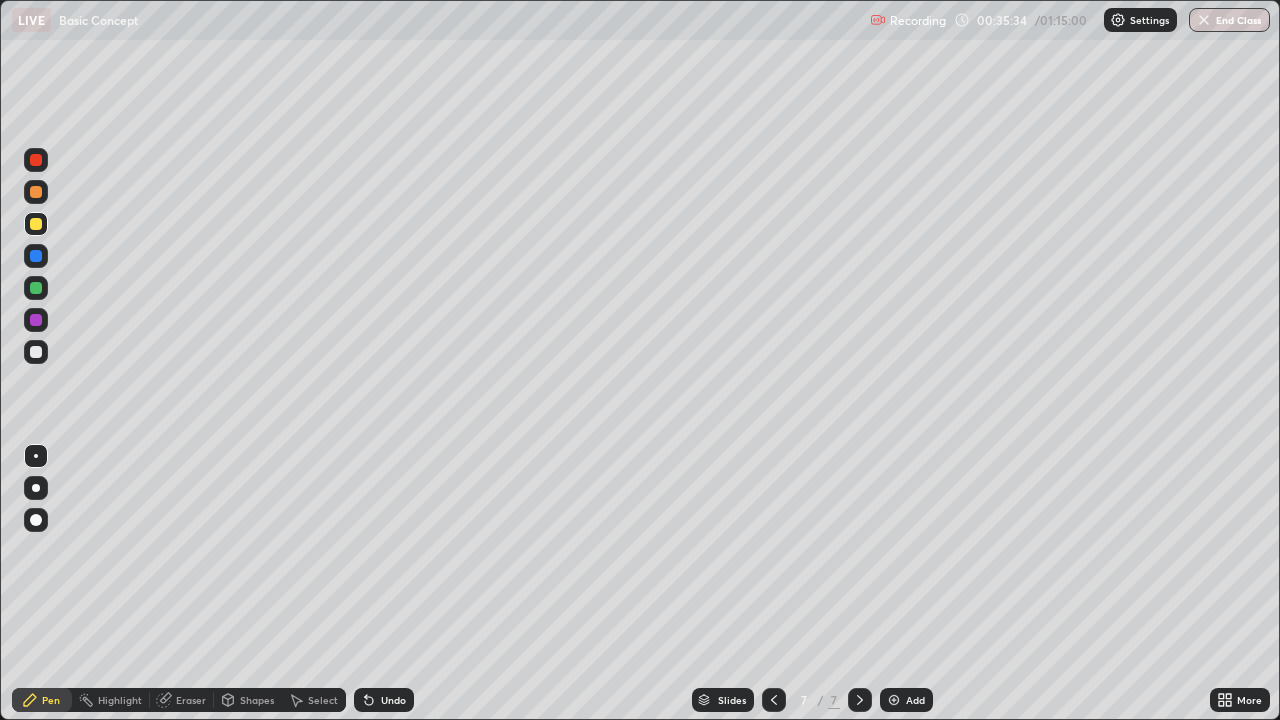 click at bounding box center (36, 352) 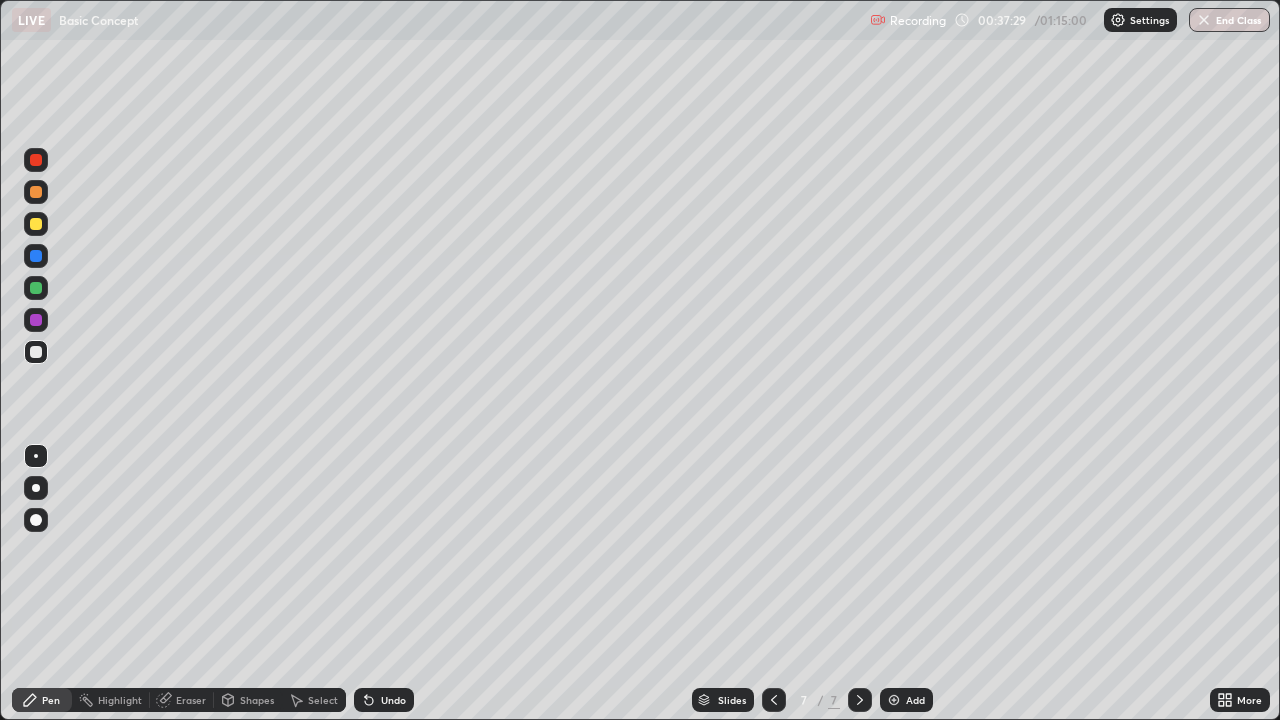 click at bounding box center [894, 700] 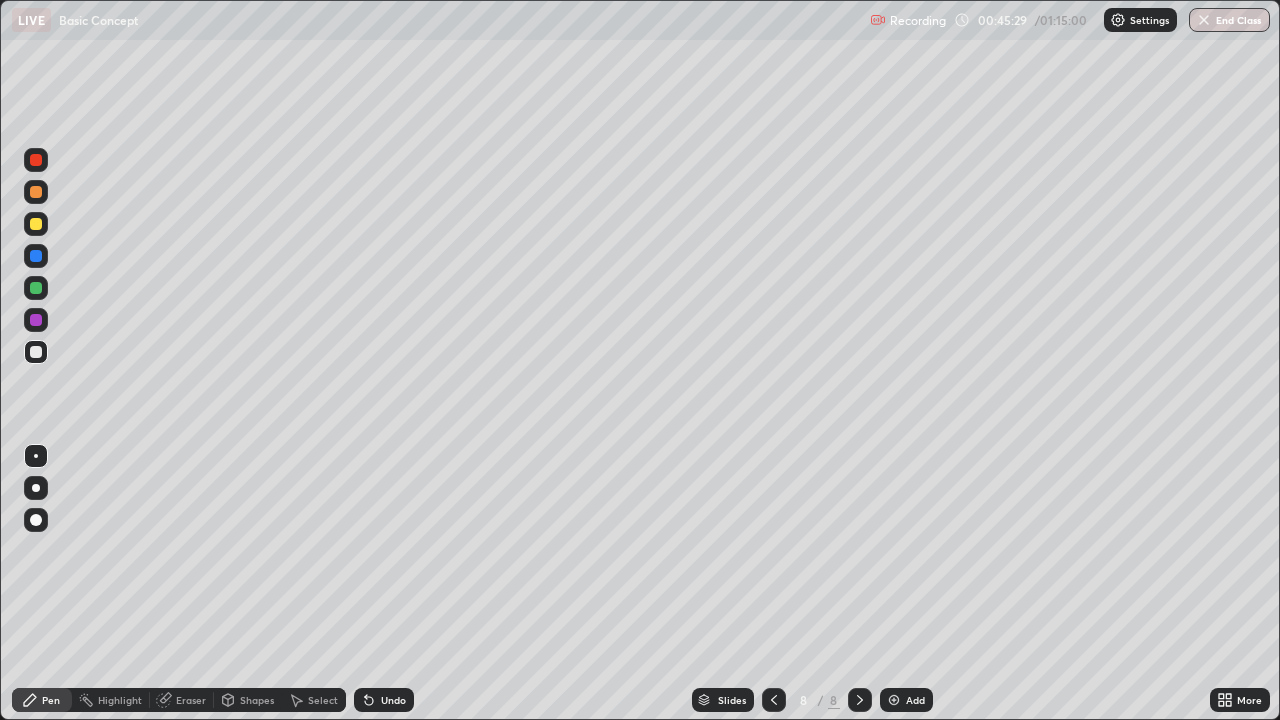 click at bounding box center (894, 700) 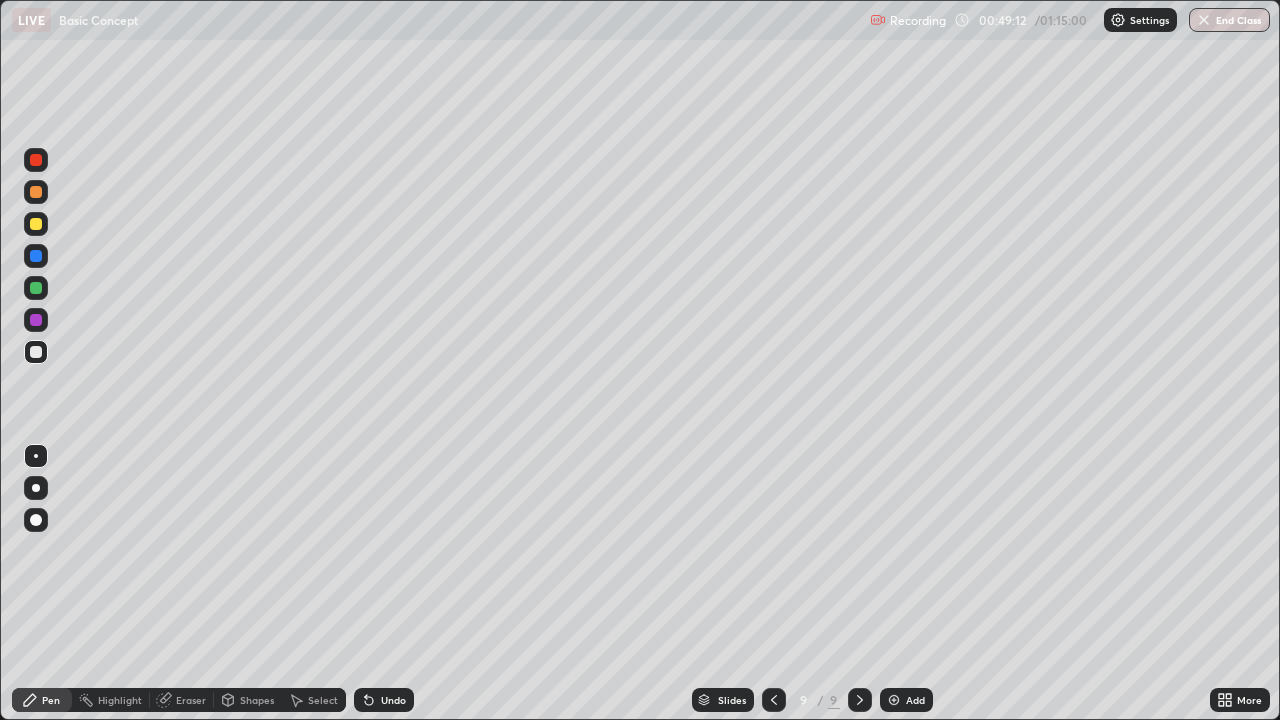 click on "Eraser" at bounding box center [191, 700] 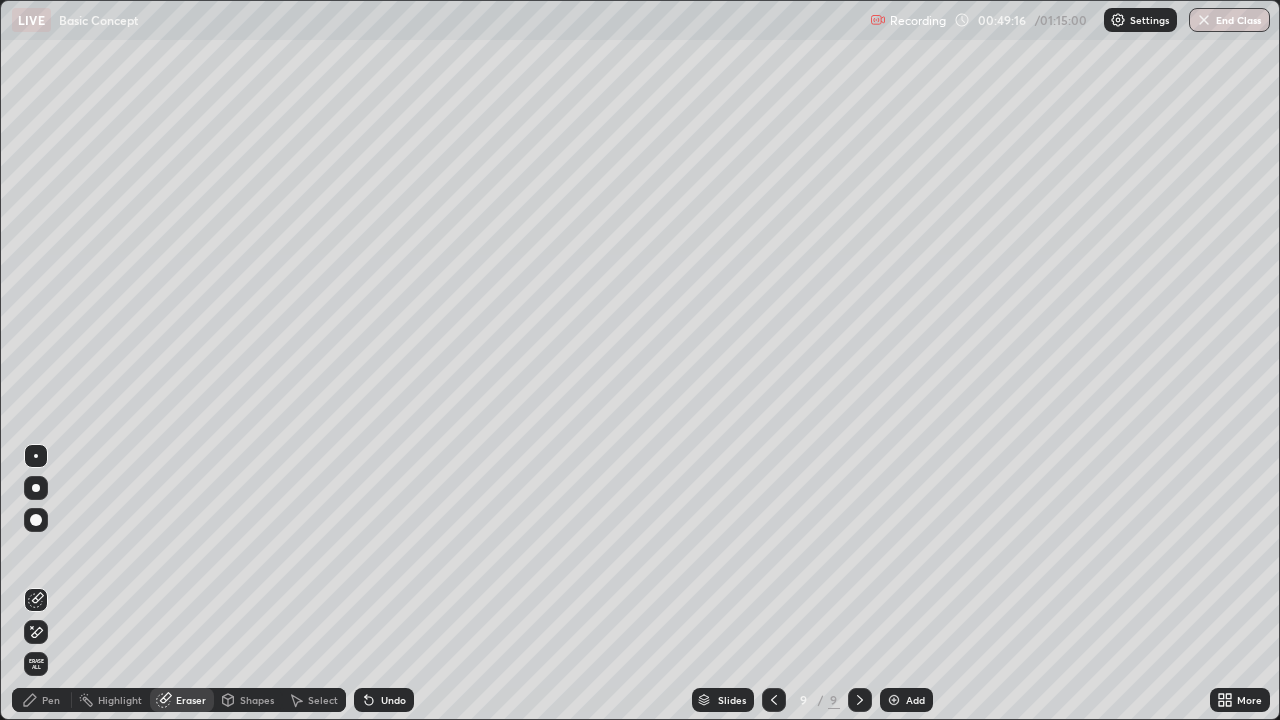 click on "Pen" at bounding box center [42, 700] 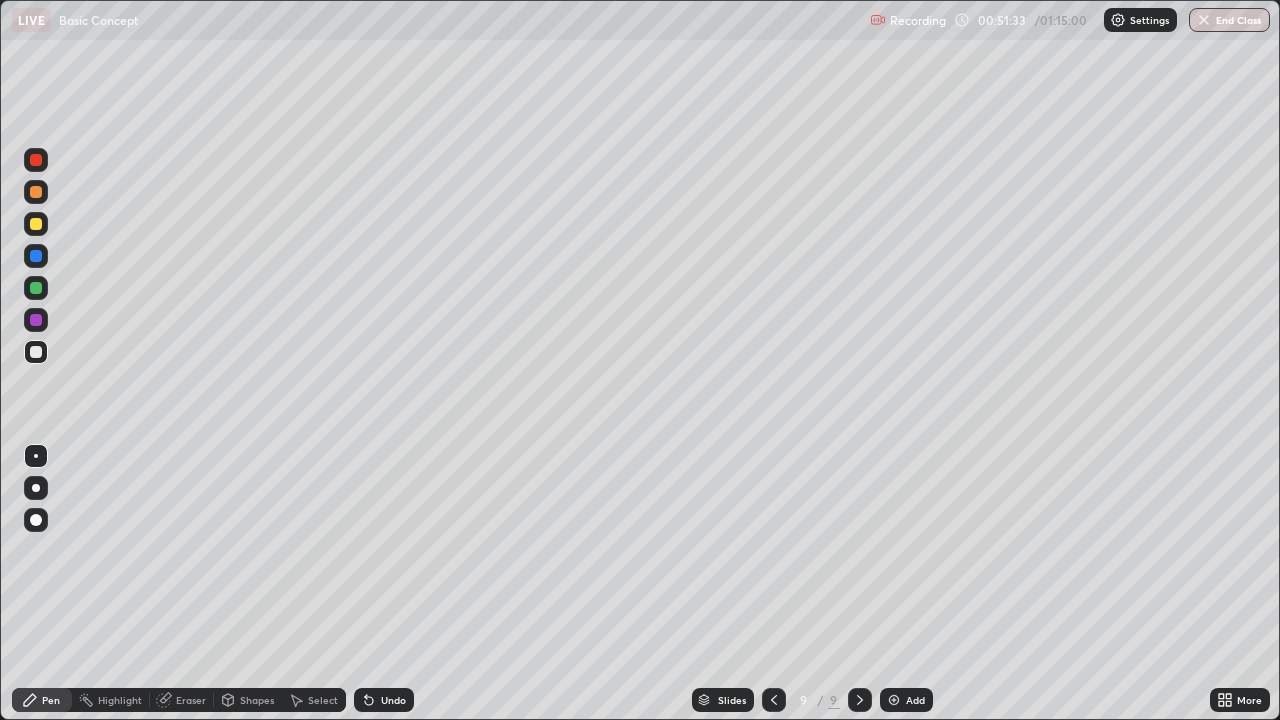 click on "Add" at bounding box center (906, 700) 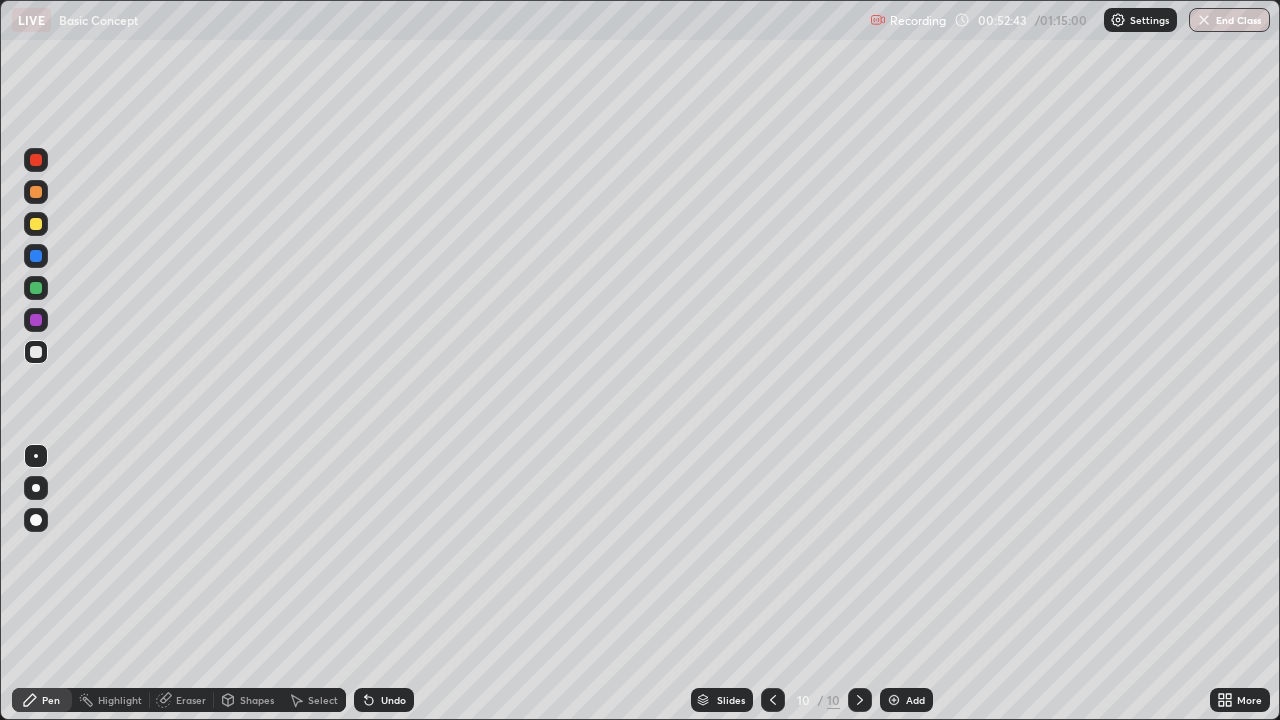 click on "Undo" at bounding box center [393, 700] 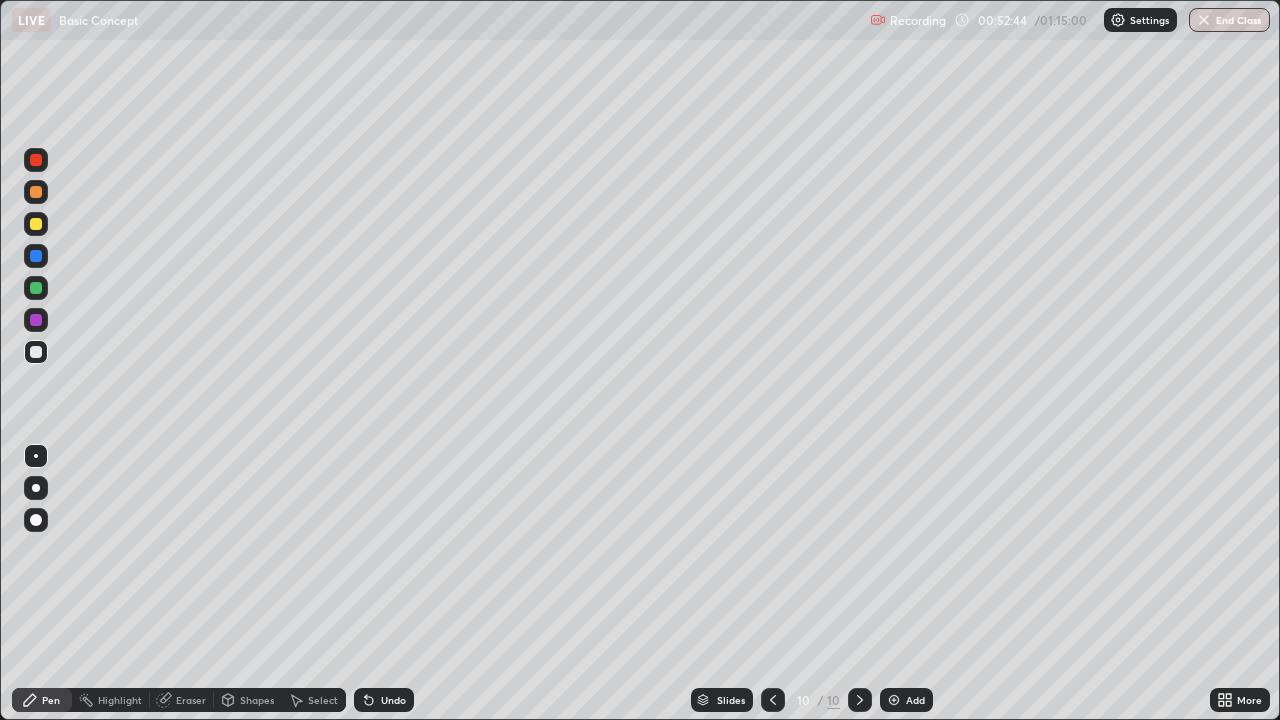 click on "Undo" at bounding box center (393, 700) 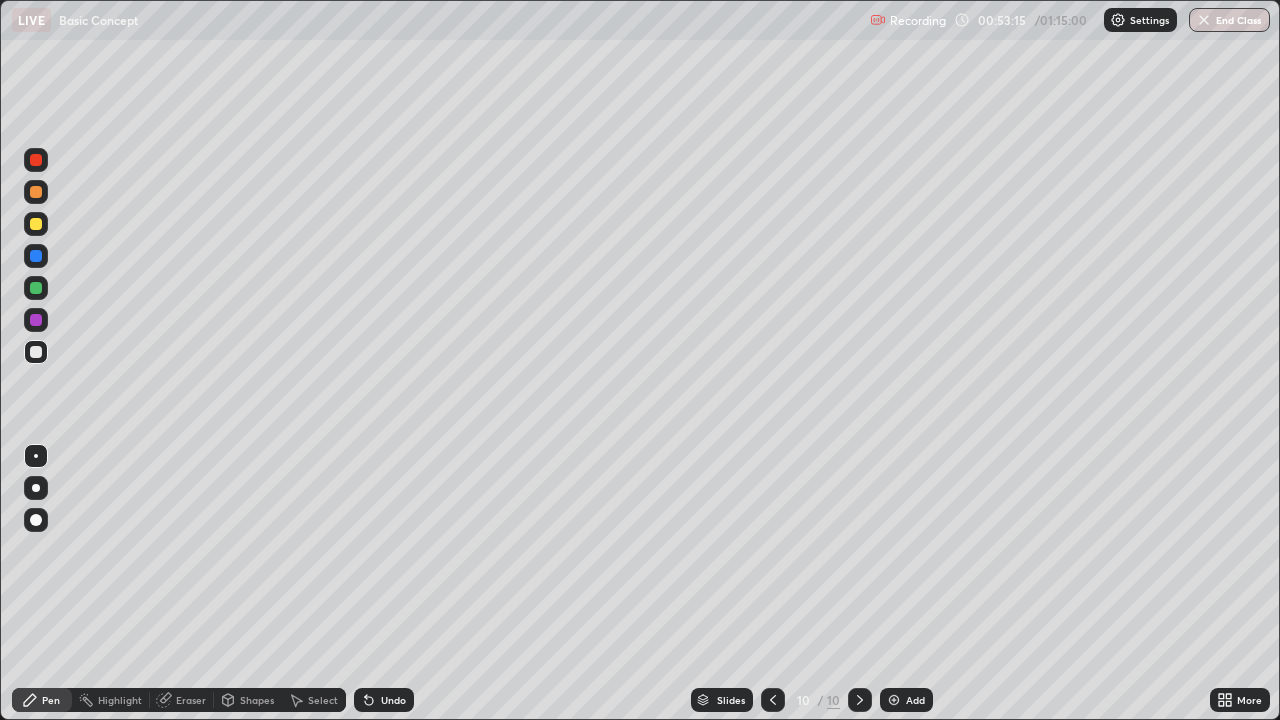 click on "Eraser" at bounding box center (182, 700) 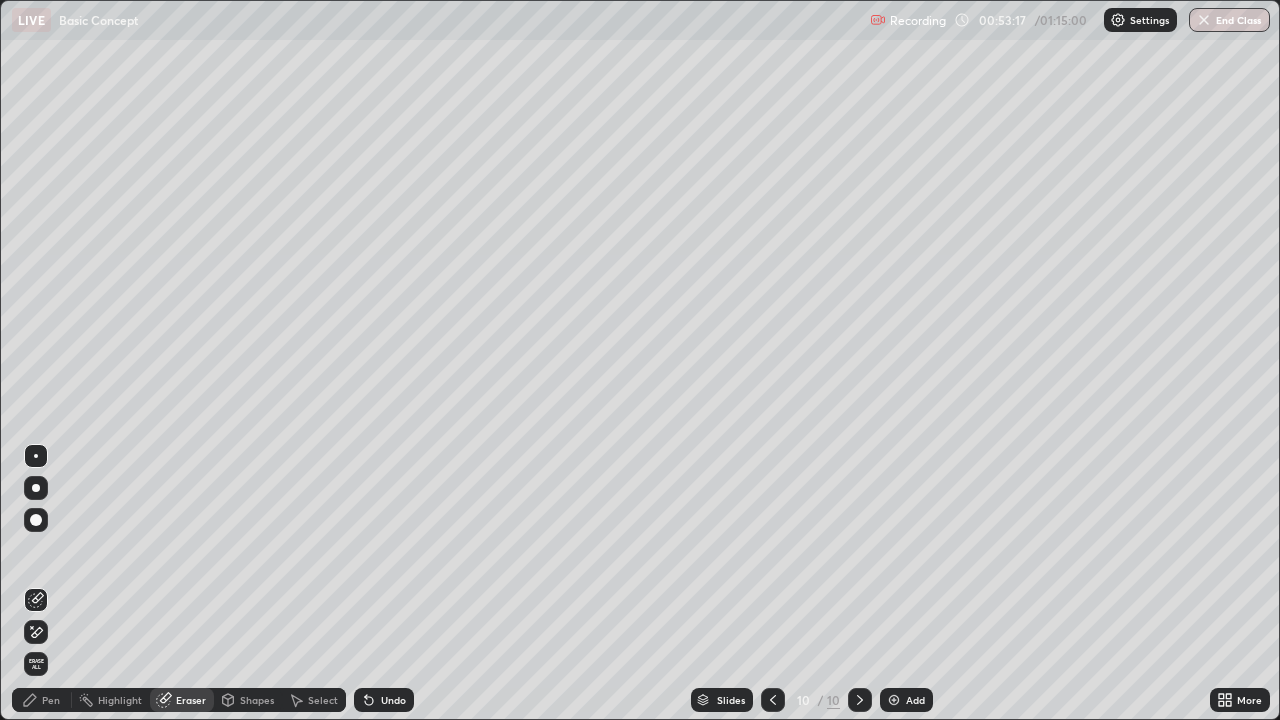 click on "Pen" at bounding box center [51, 700] 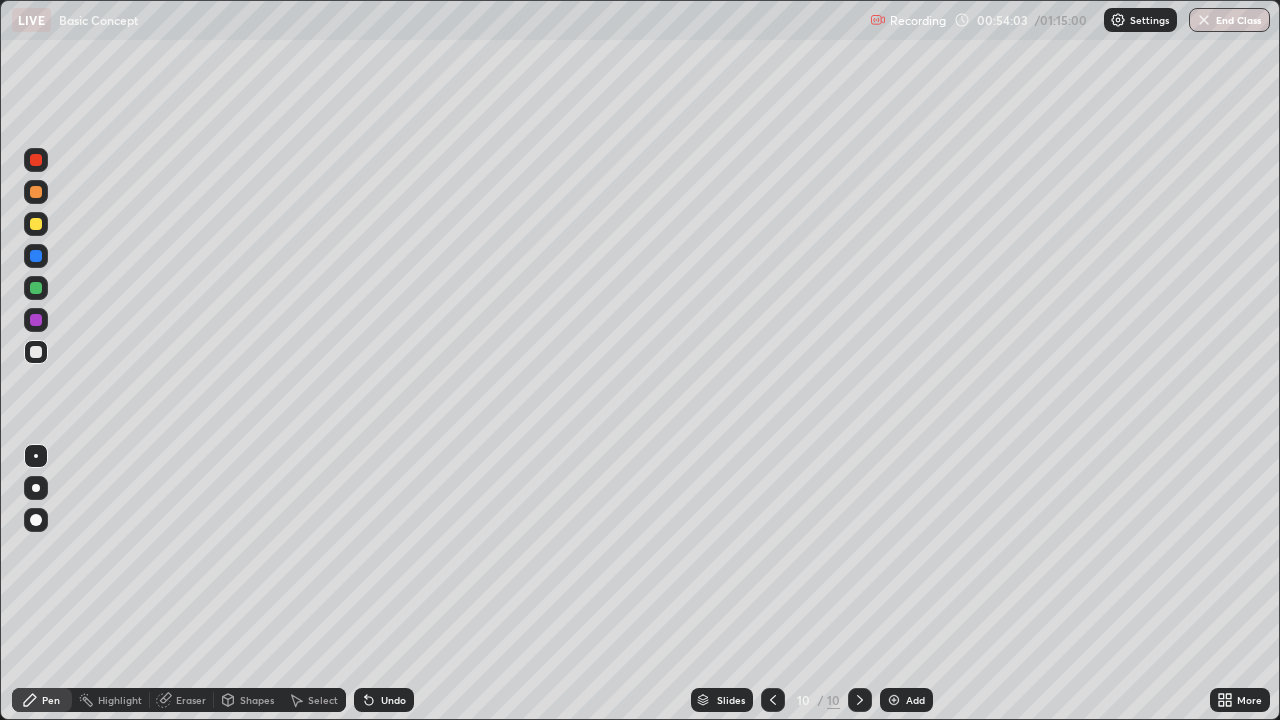 click on "Eraser" at bounding box center (191, 700) 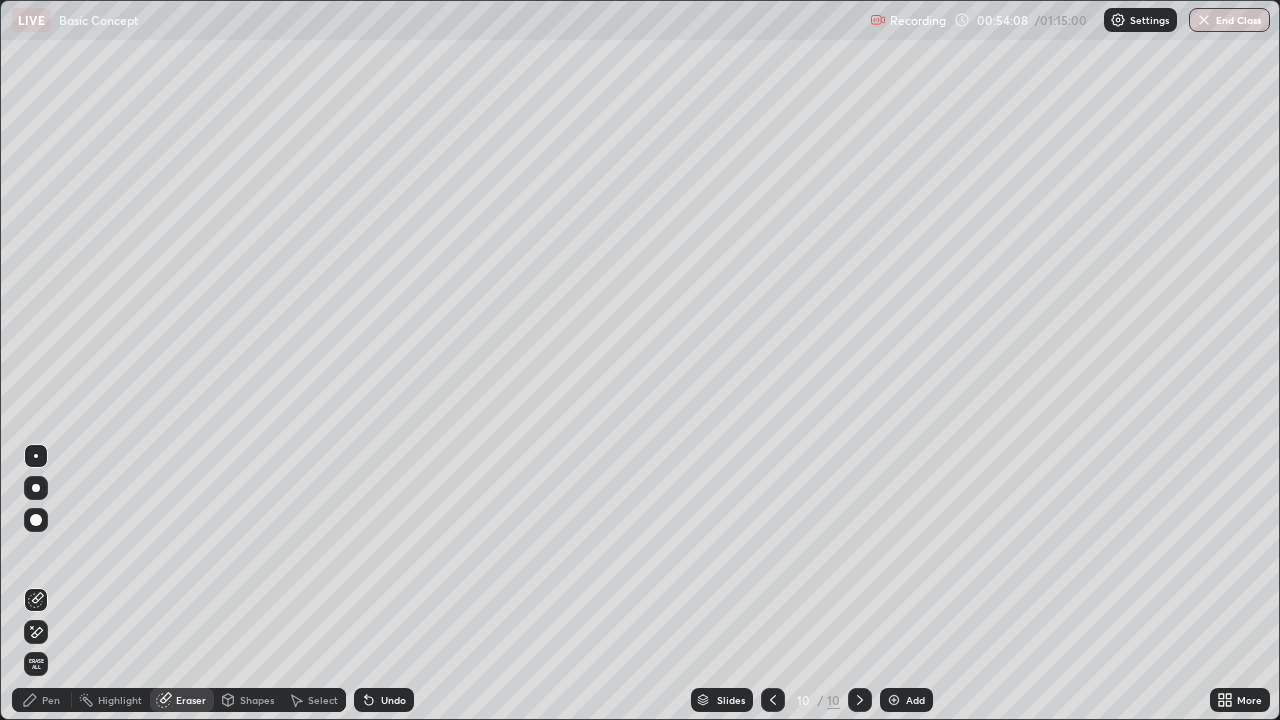 click 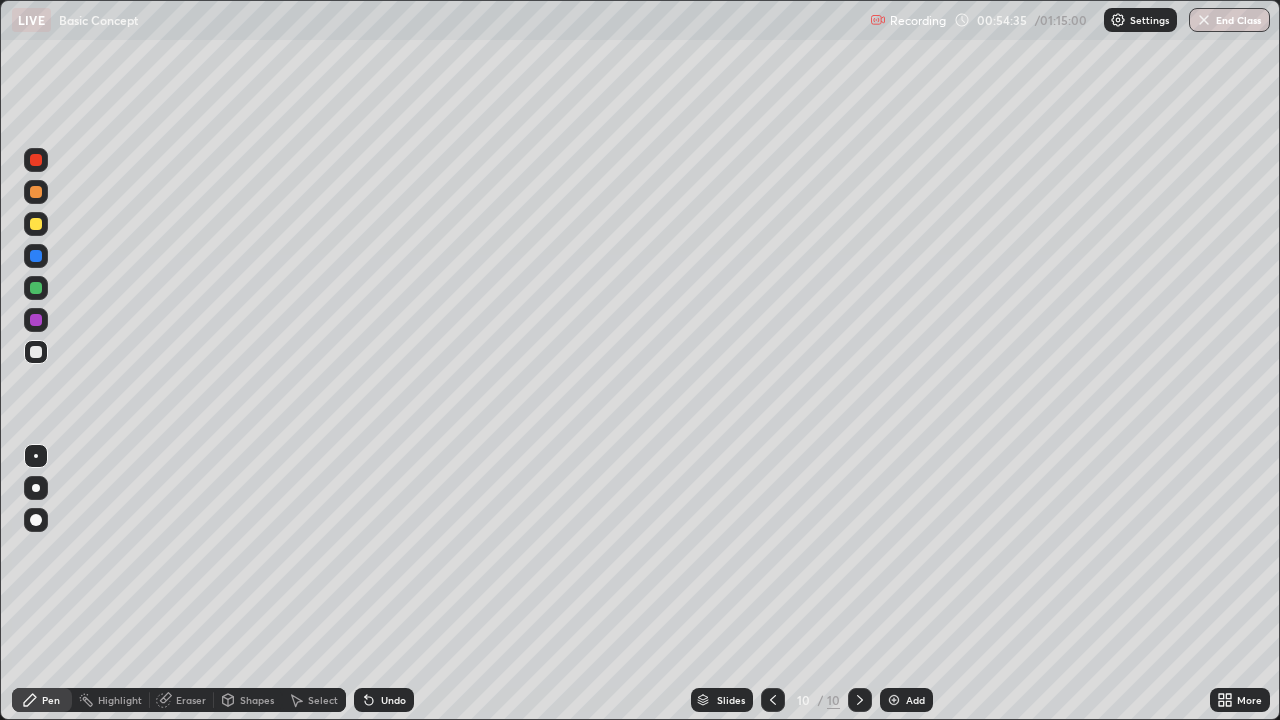 click 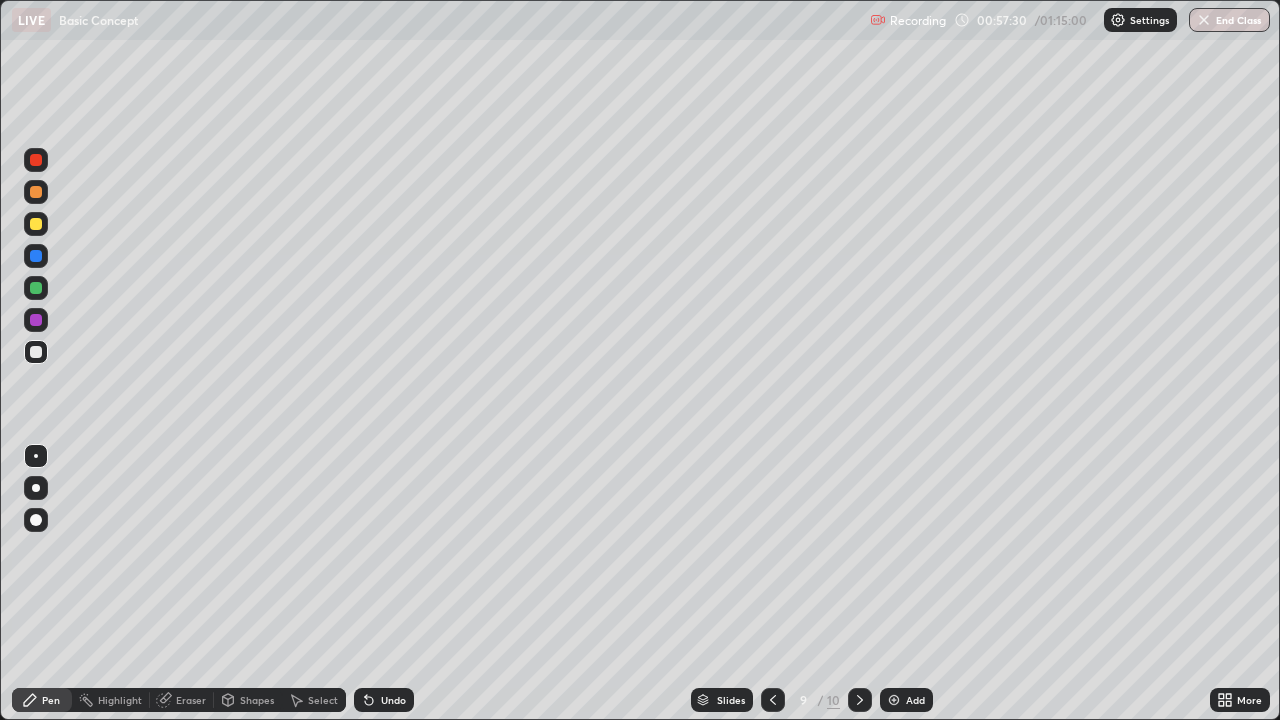 click 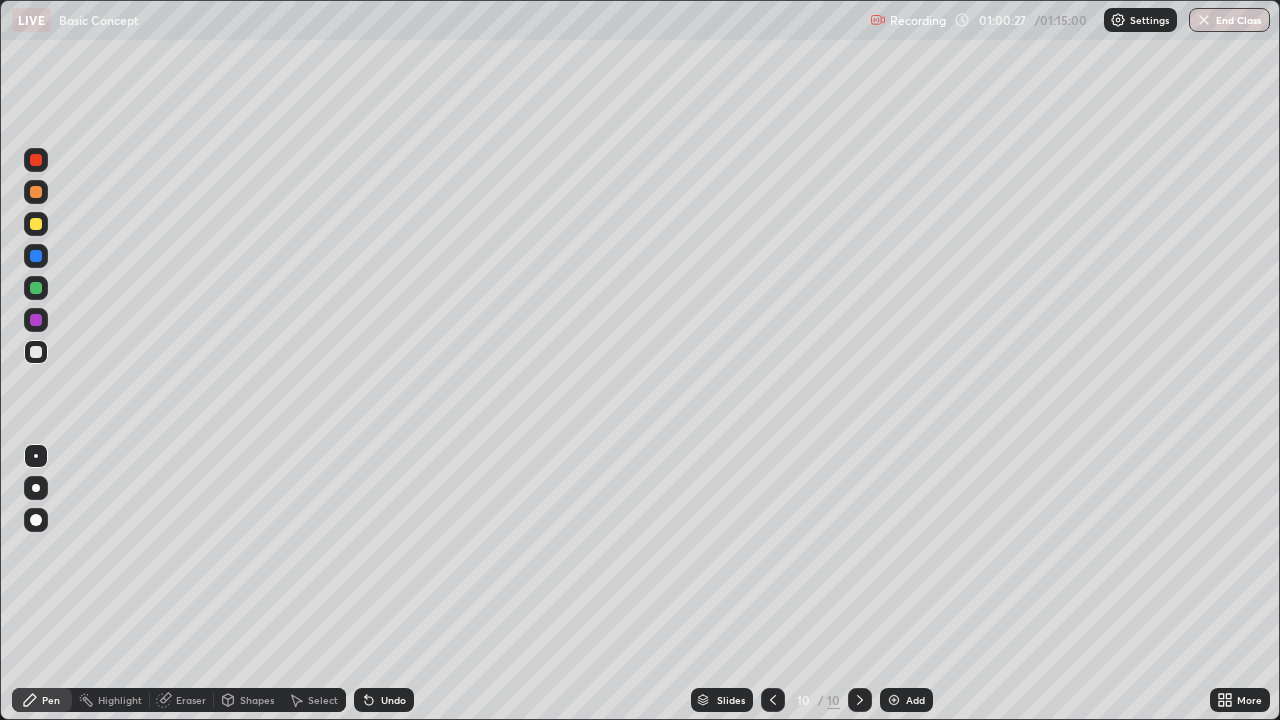 click at bounding box center [894, 700] 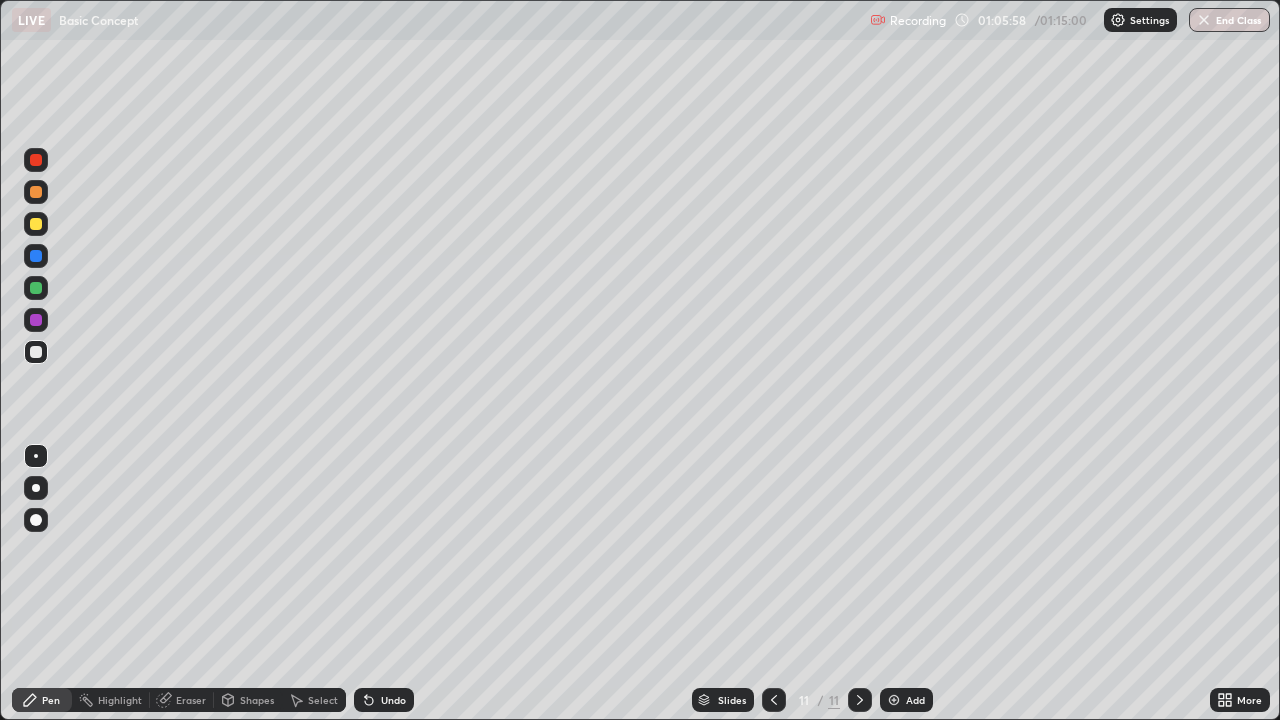 click on "Undo" at bounding box center [393, 700] 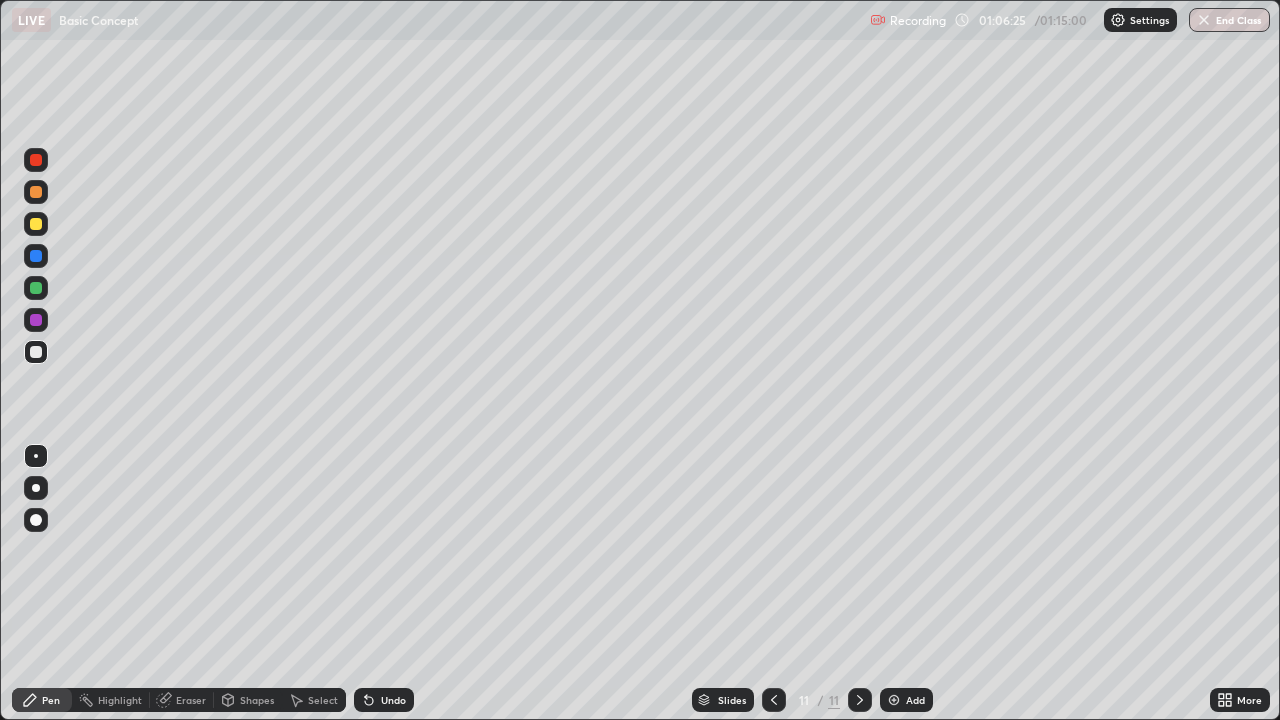 click 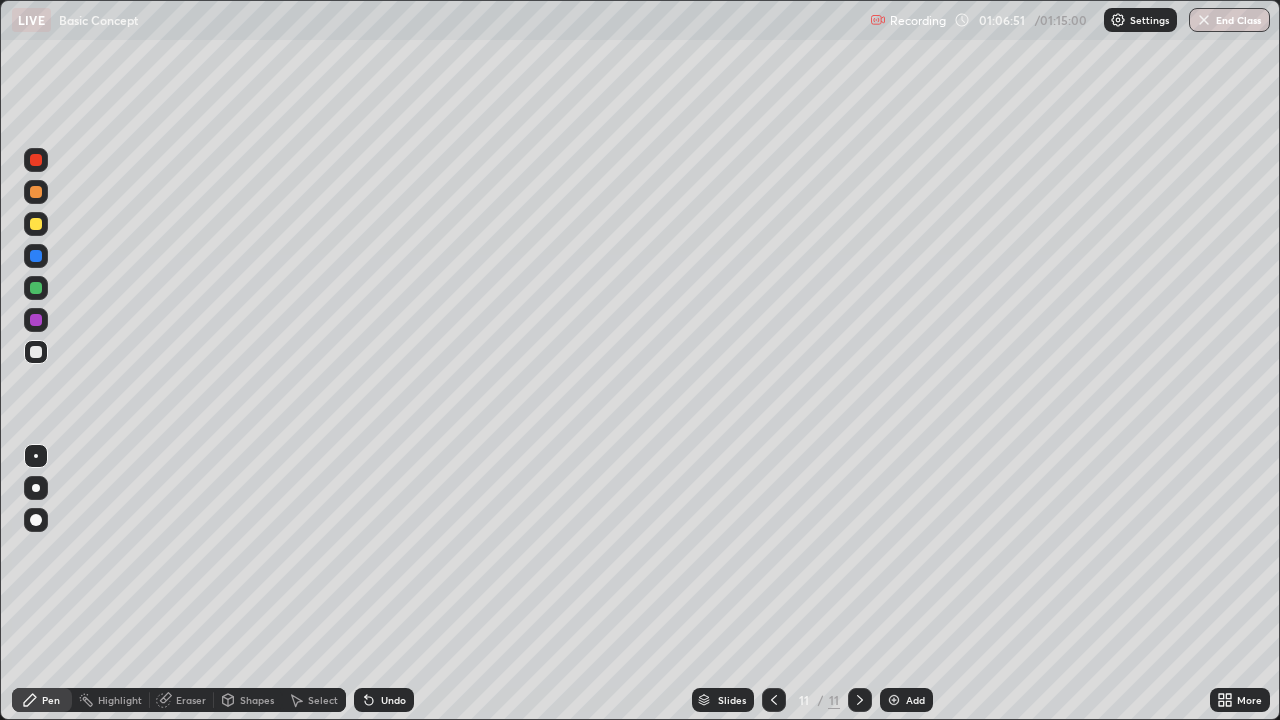 click on "Undo" at bounding box center (393, 700) 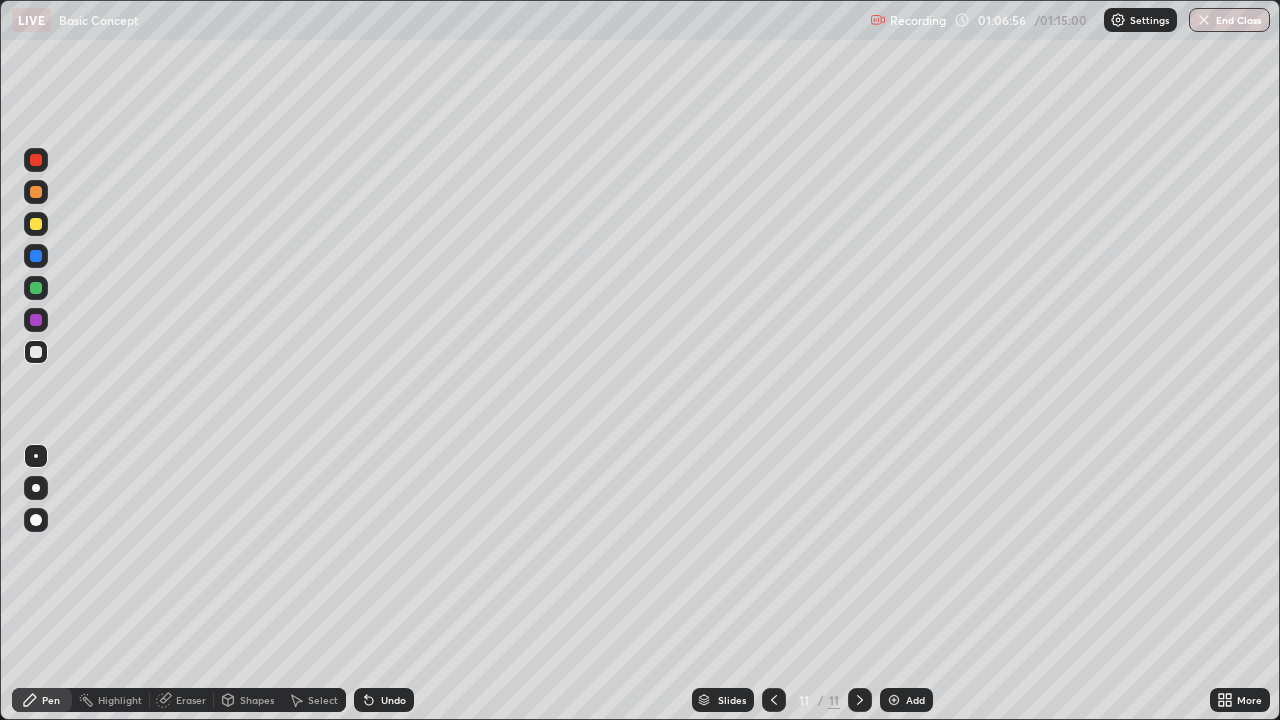 click on "Undo" at bounding box center (393, 700) 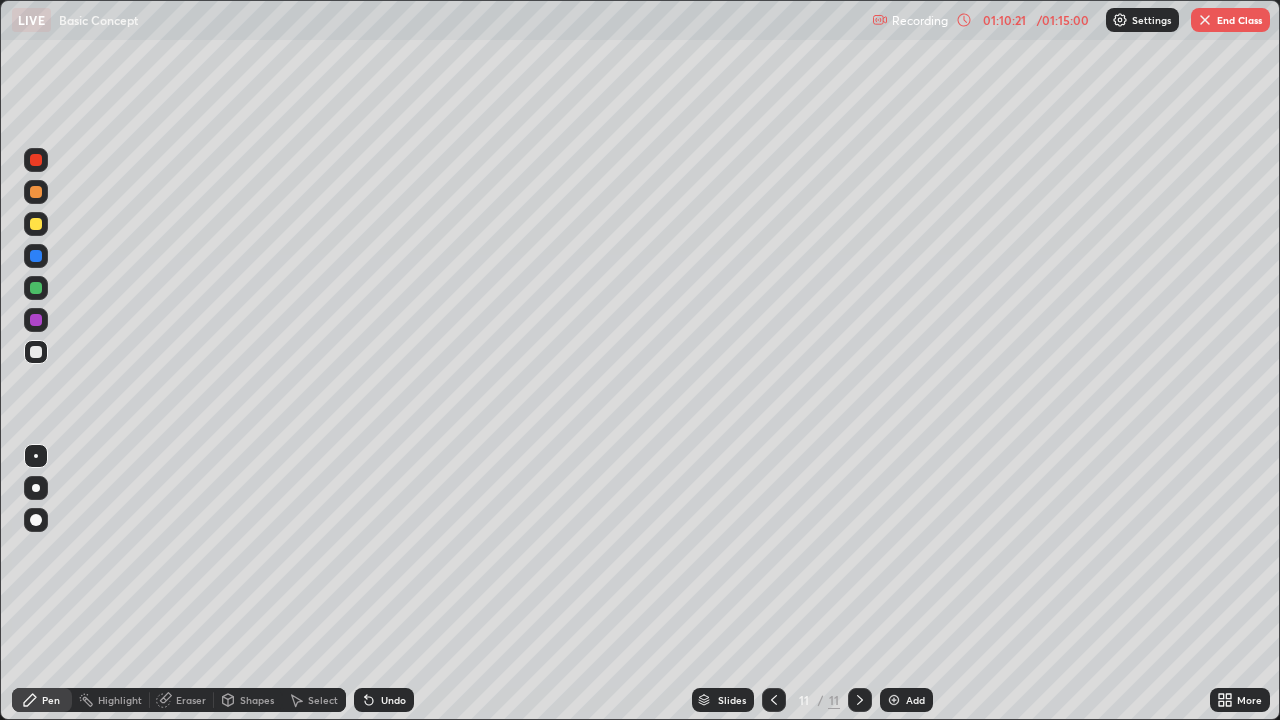 click on "End Class" at bounding box center (1230, 20) 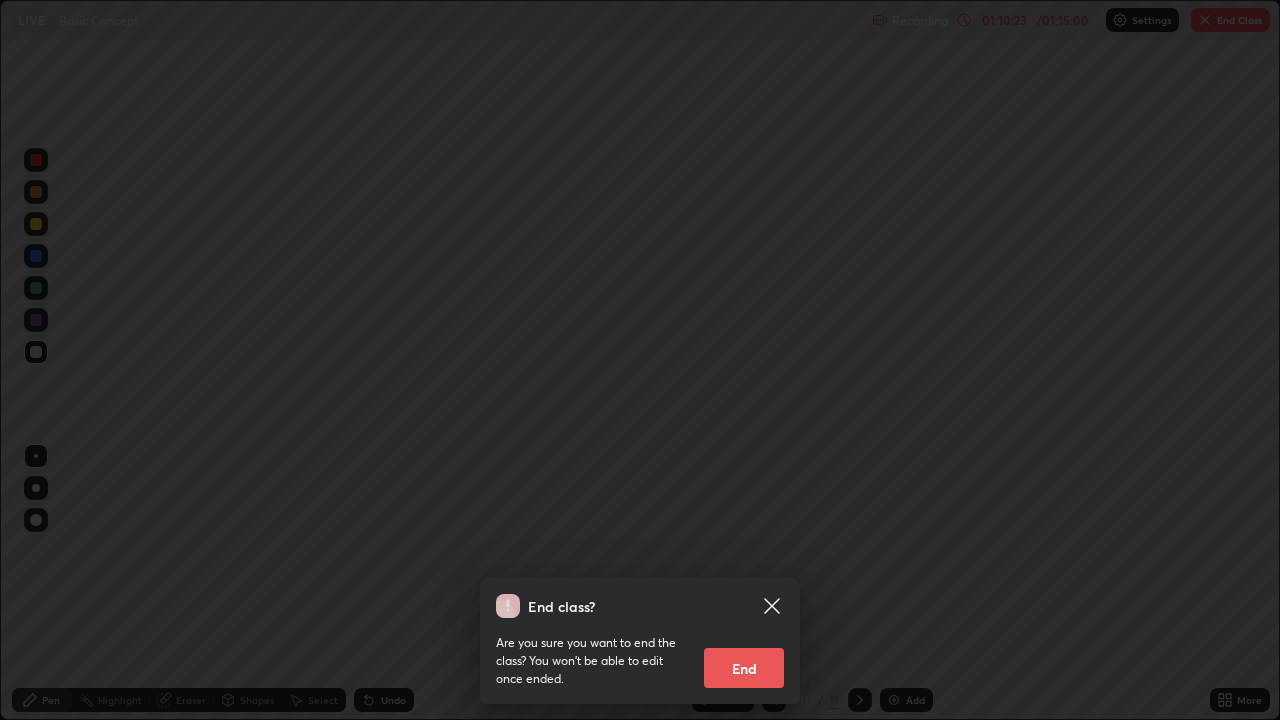click on "End" at bounding box center [744, 668] 